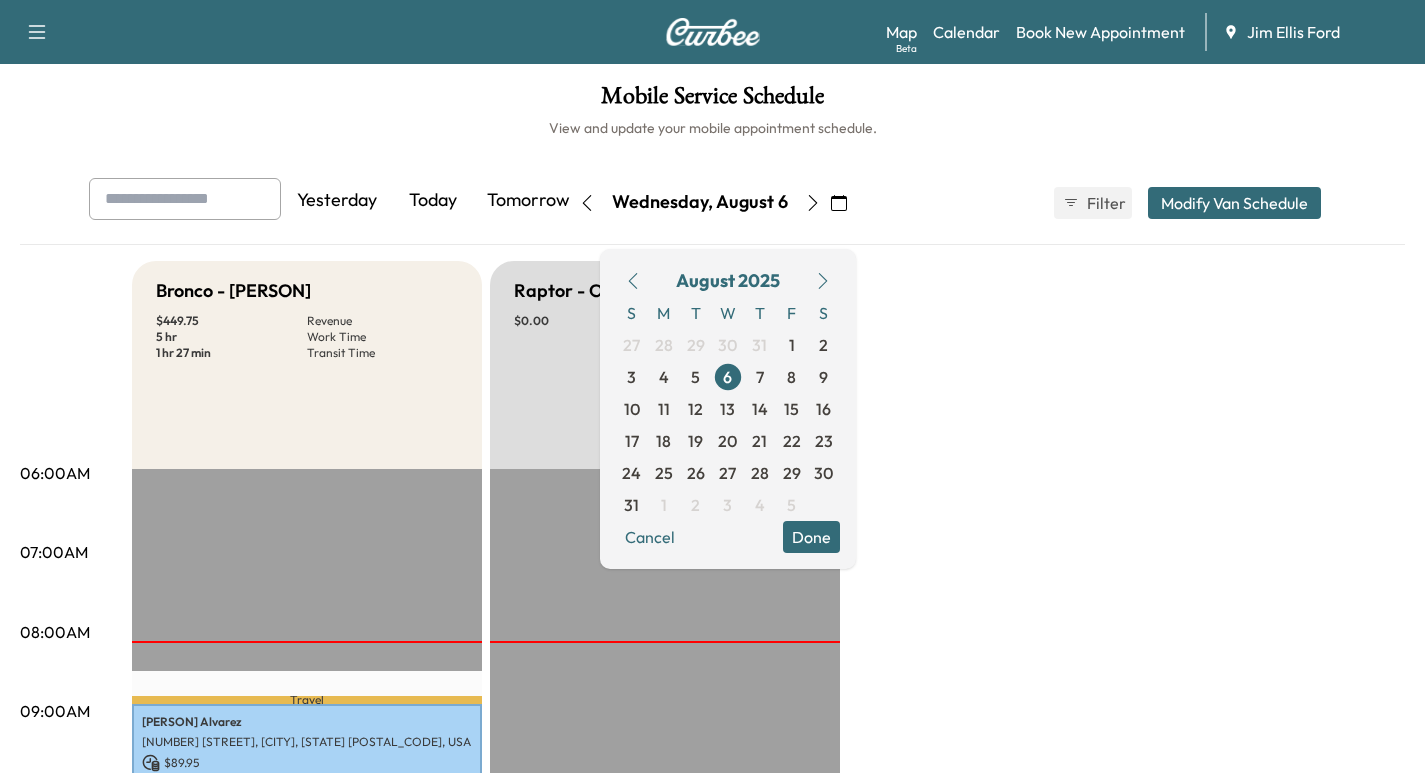 scroll, scrollTop: 529, scrollLeft: 0, axis: vertical 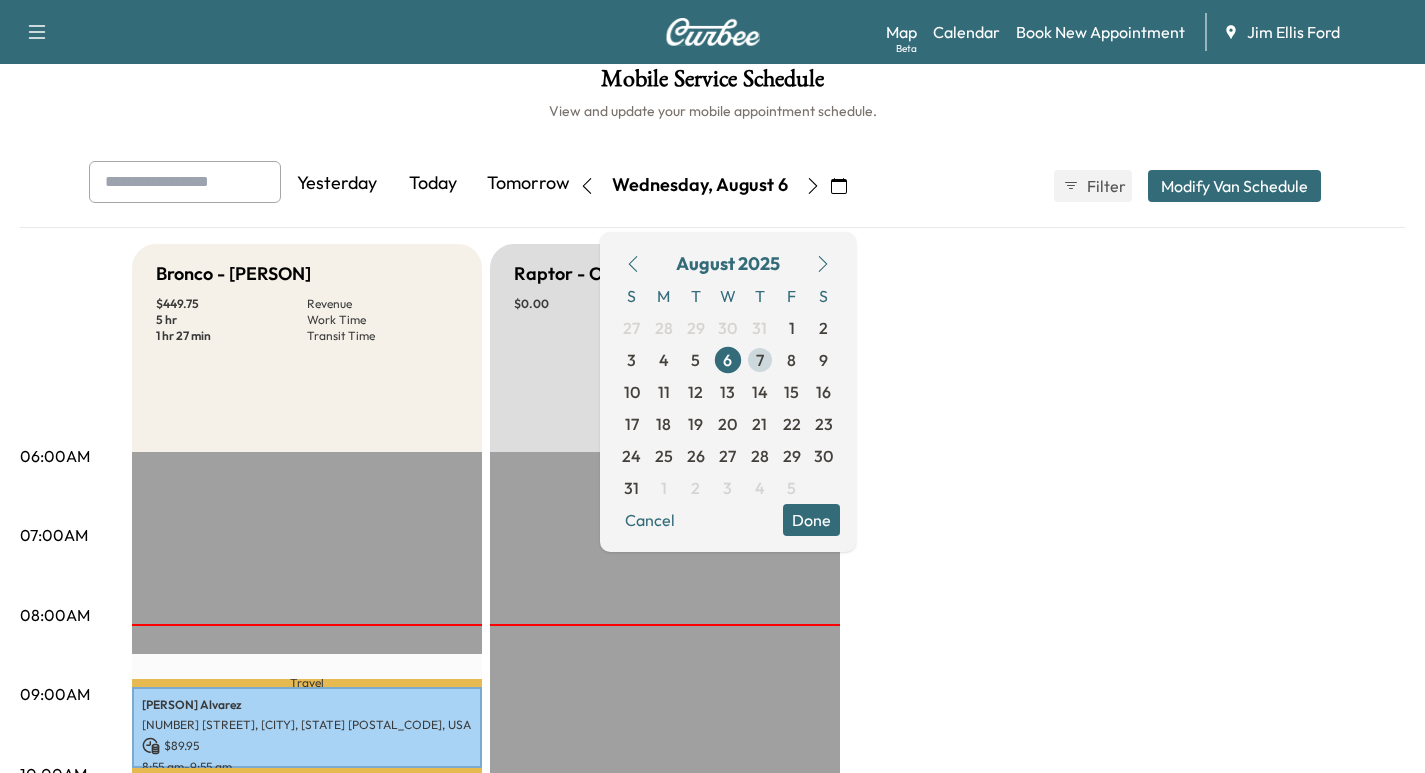 click on "7" at bounding box center [760, 360] 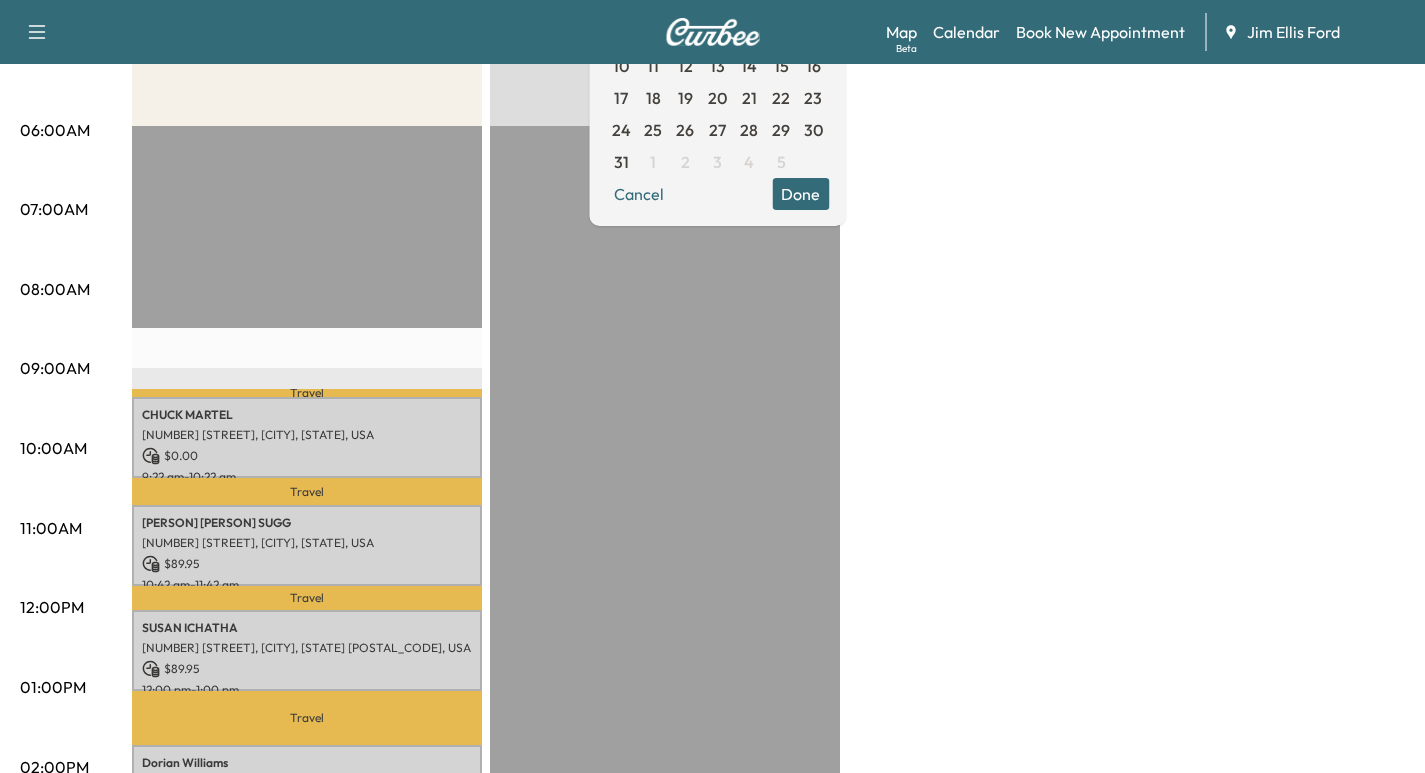 scroll, scrollTop: 213, scrollLeft: 0, axis: vertical 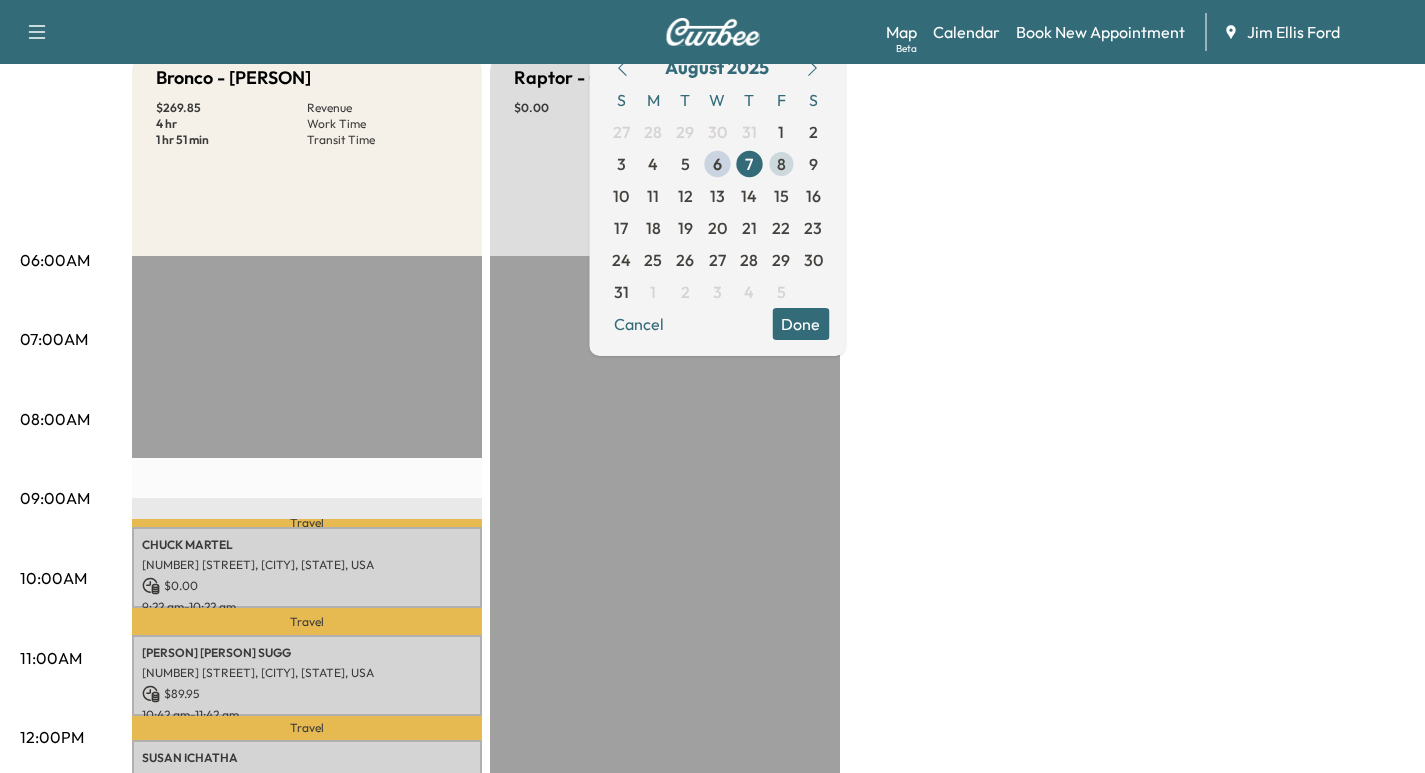 click on "8" at bounding box center [781, 164] 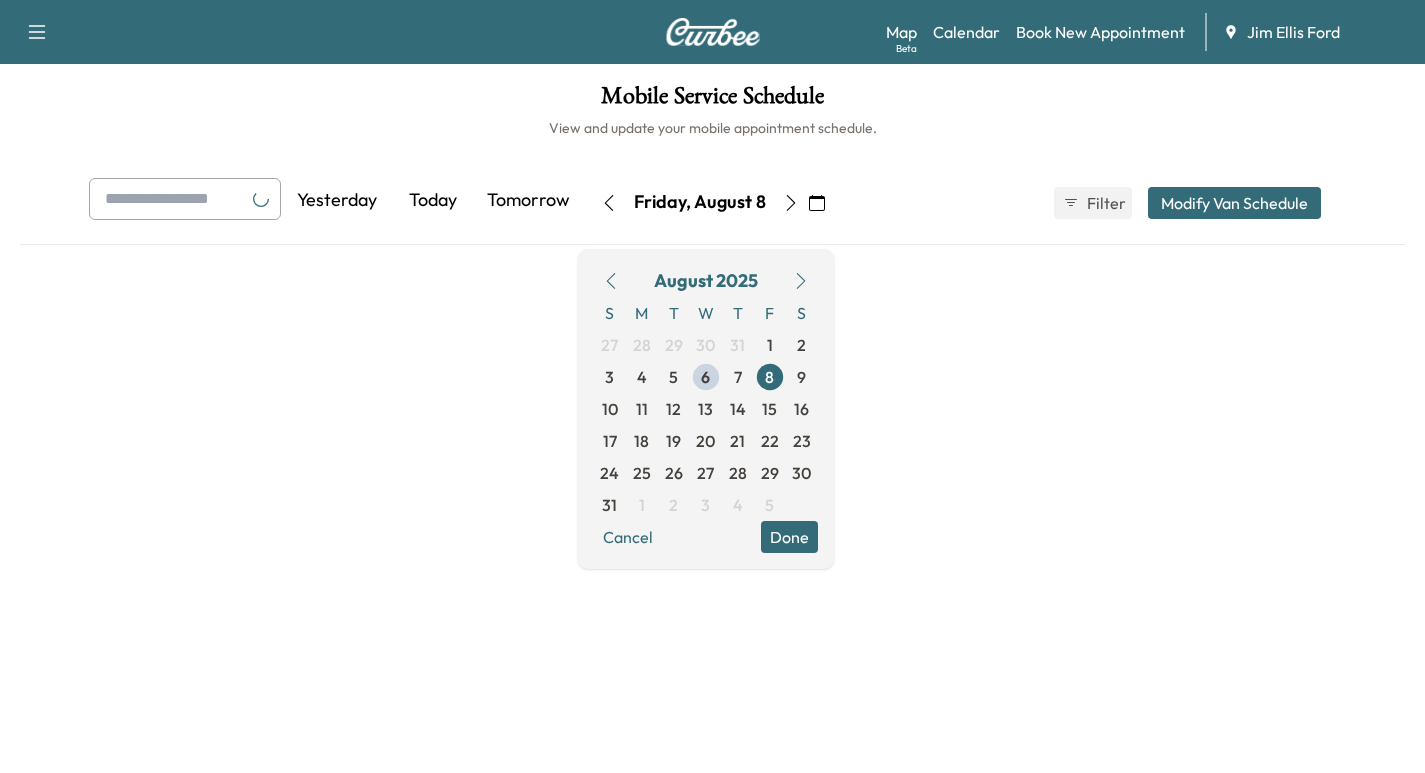 scroll, scrollTop: 0, scrollLeft: 0, axis: both 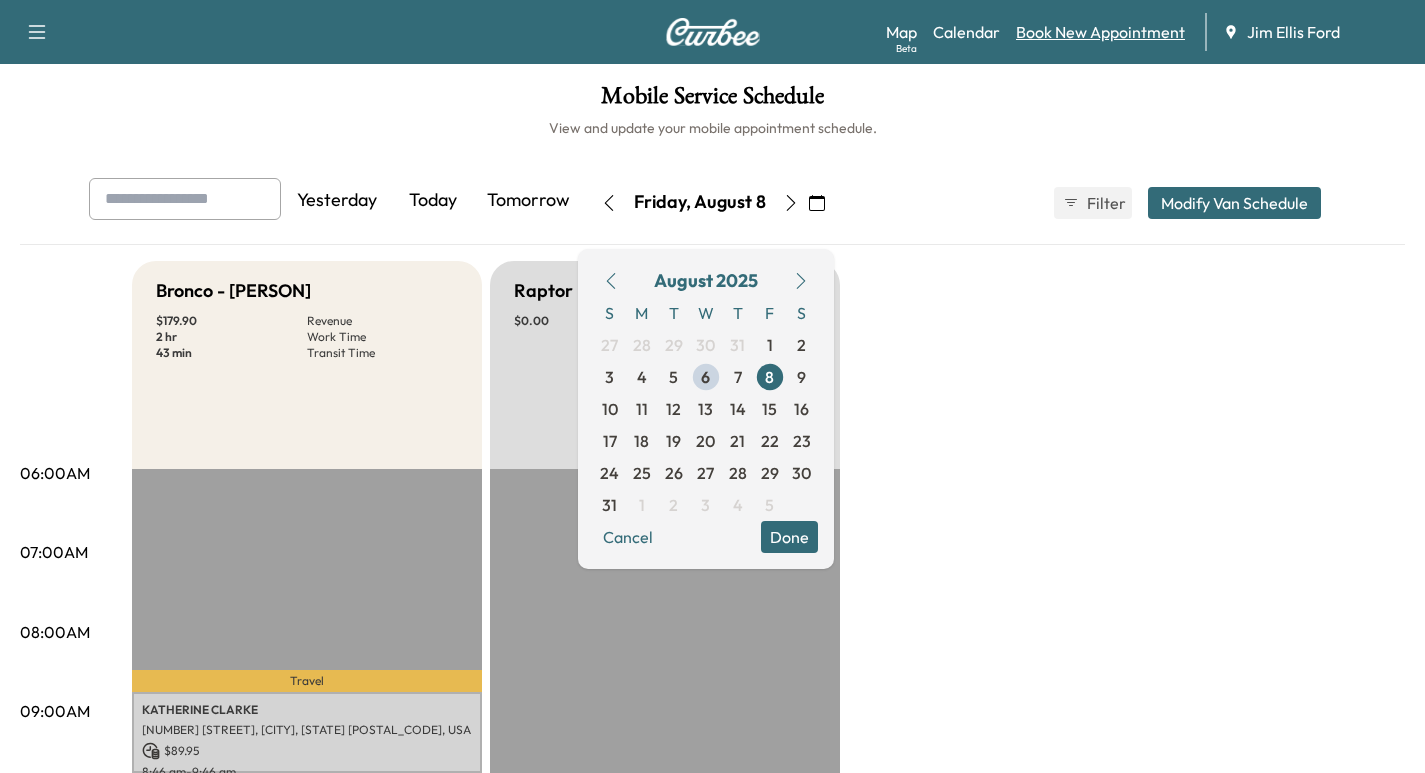 click on "Book New Appointment" at bounding box center [1100, 32] 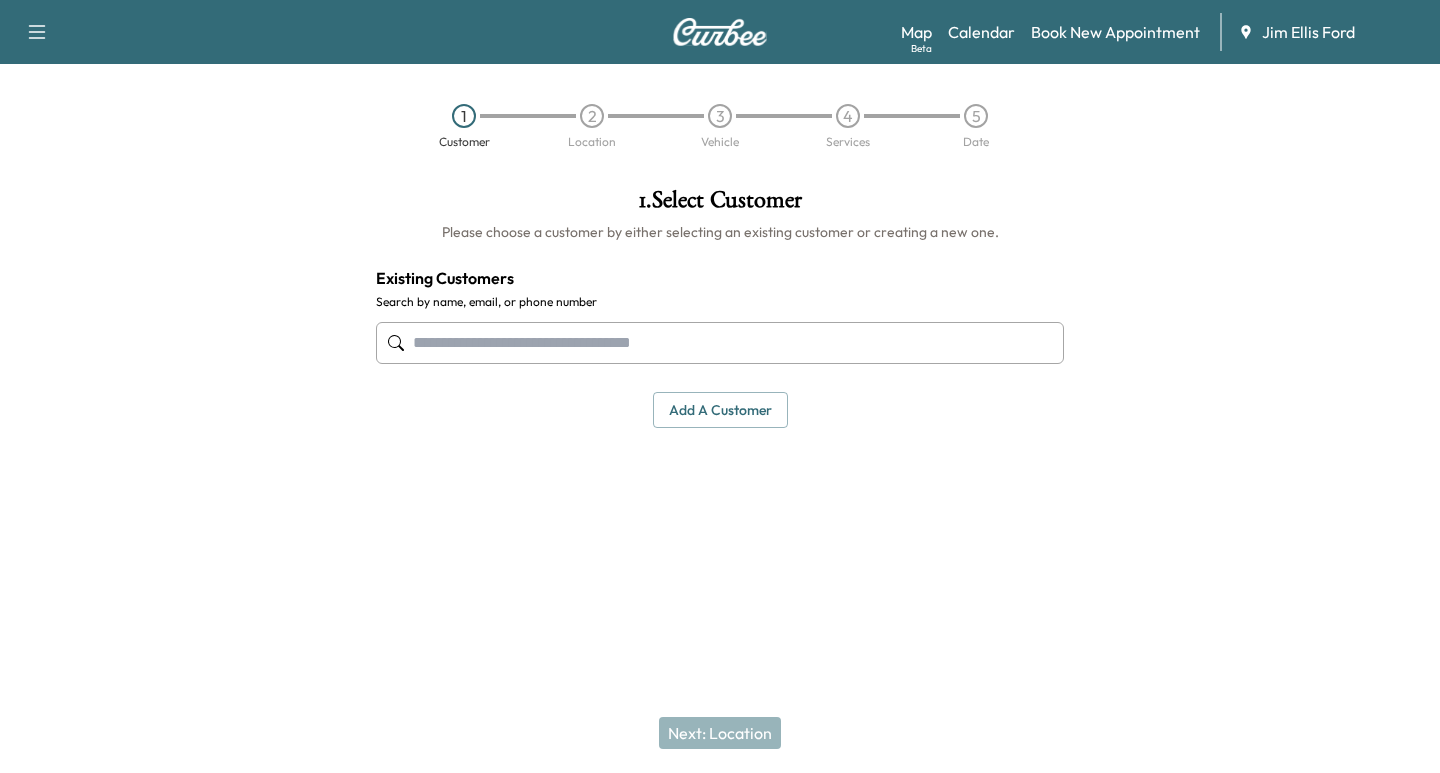 click on "Add a customer" at bounding box center [720, 410] 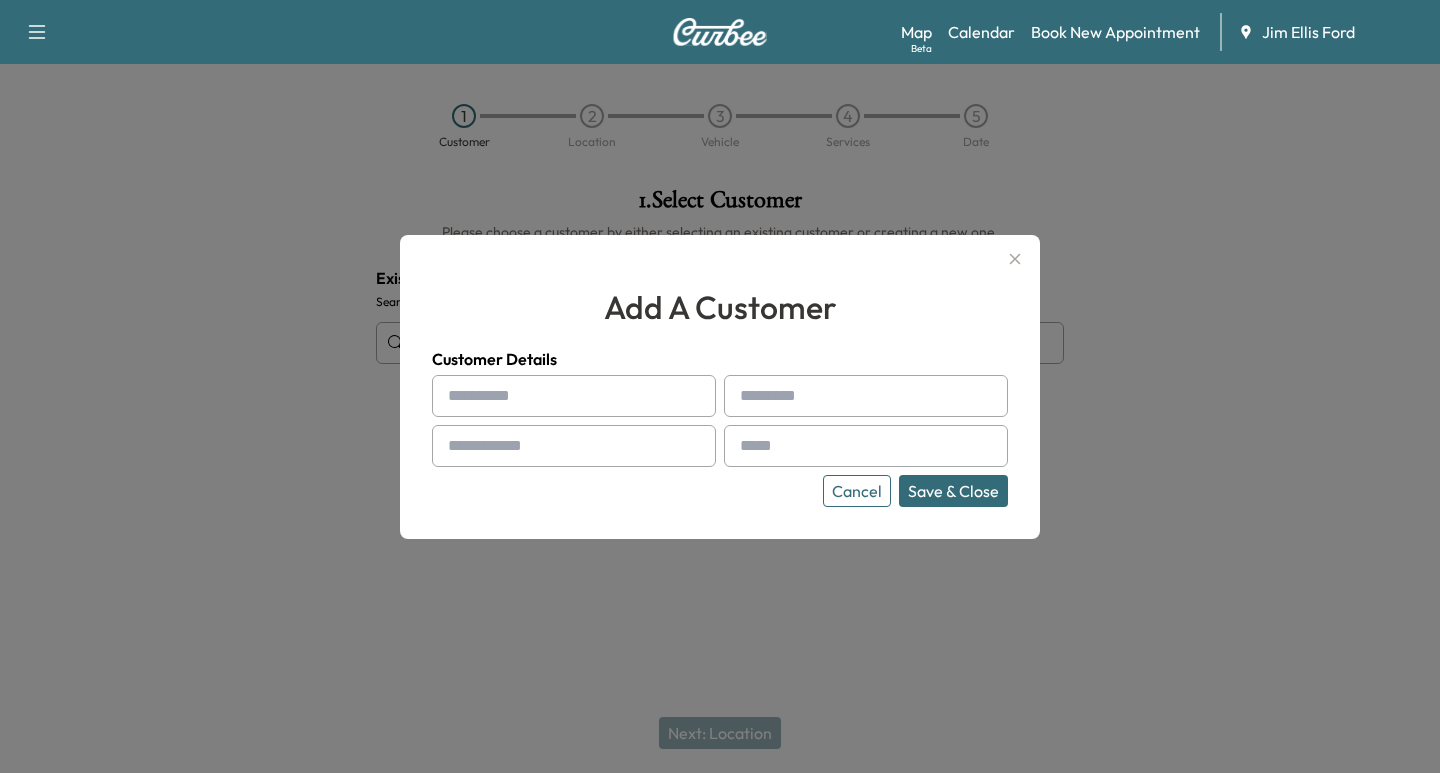 click at bounding box center (574, 396) 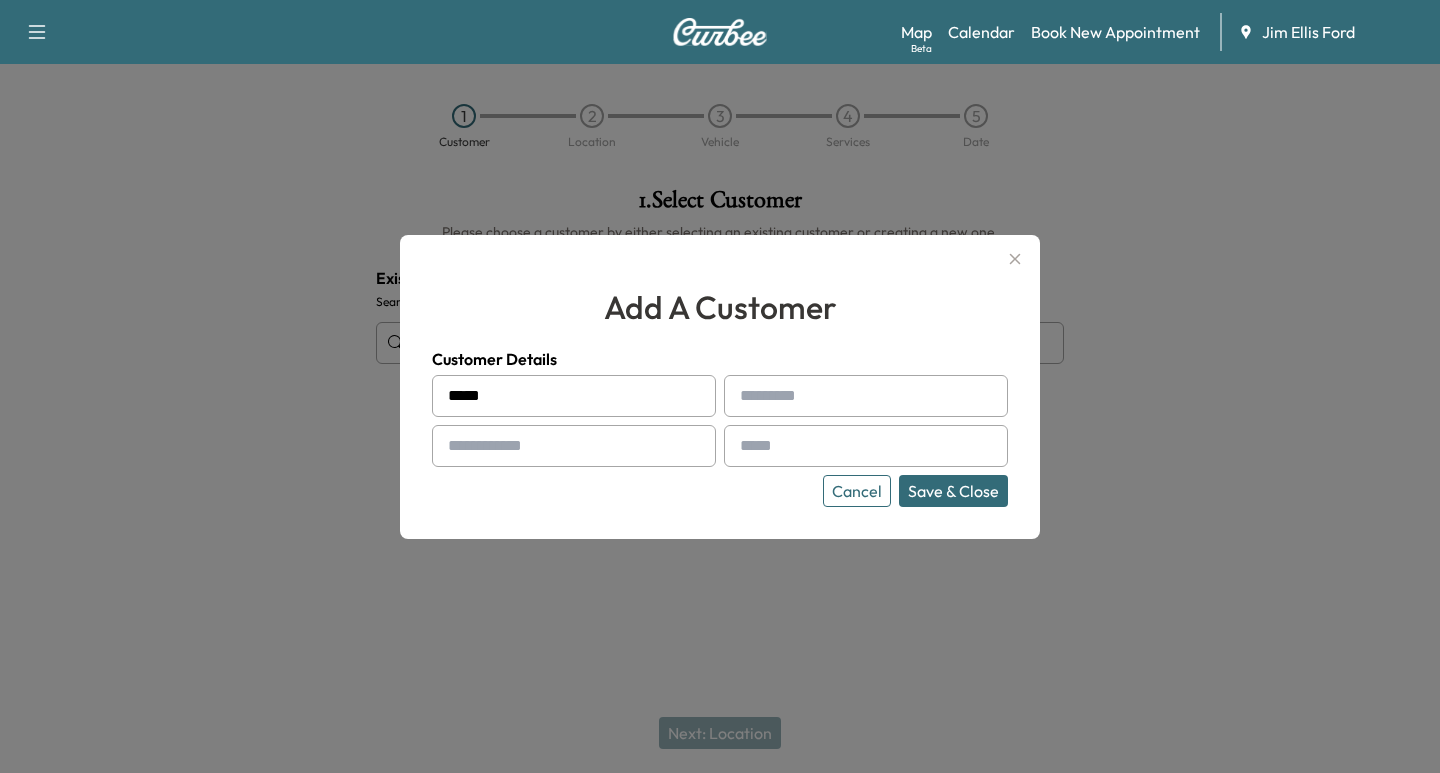 type on "*****" 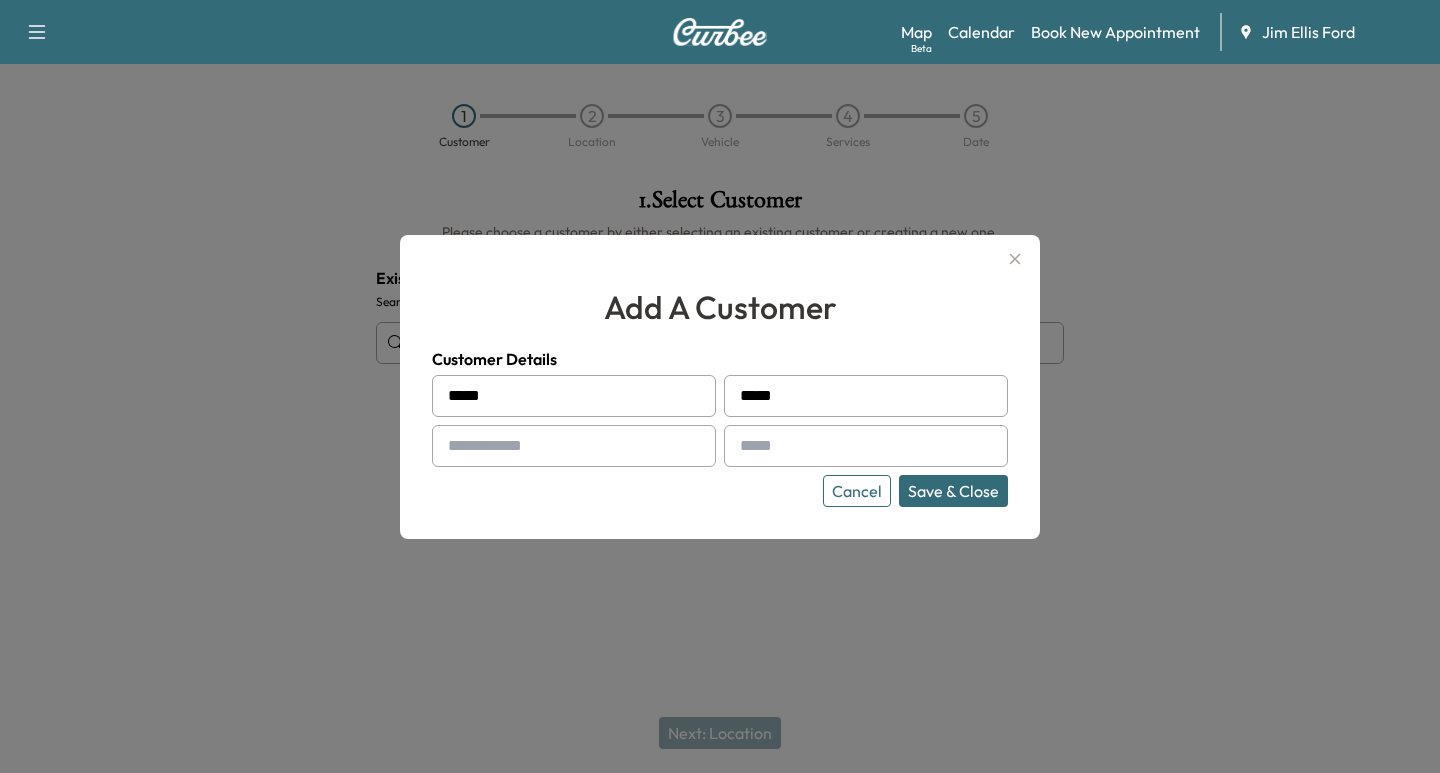 type on "*****" 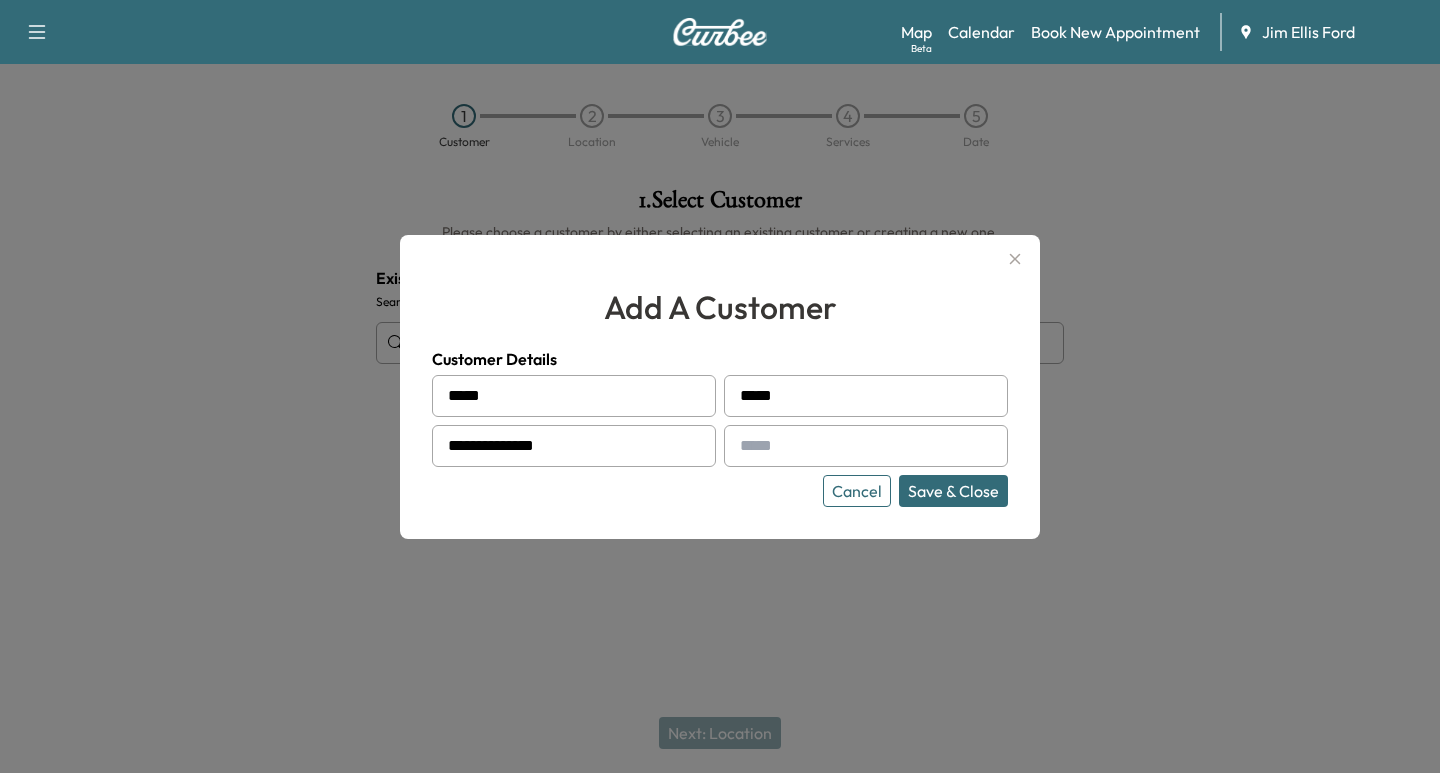 type on "**********" 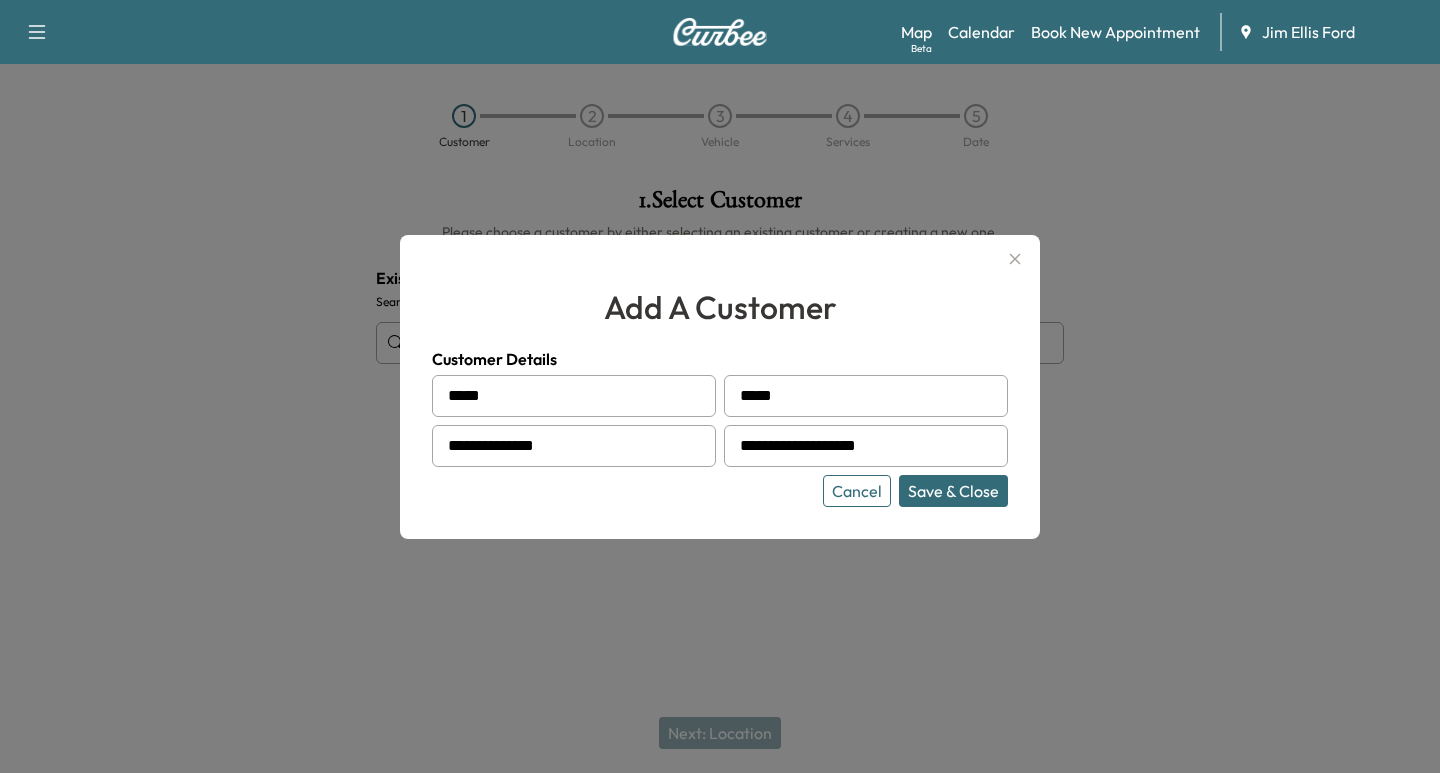 type on "**********" 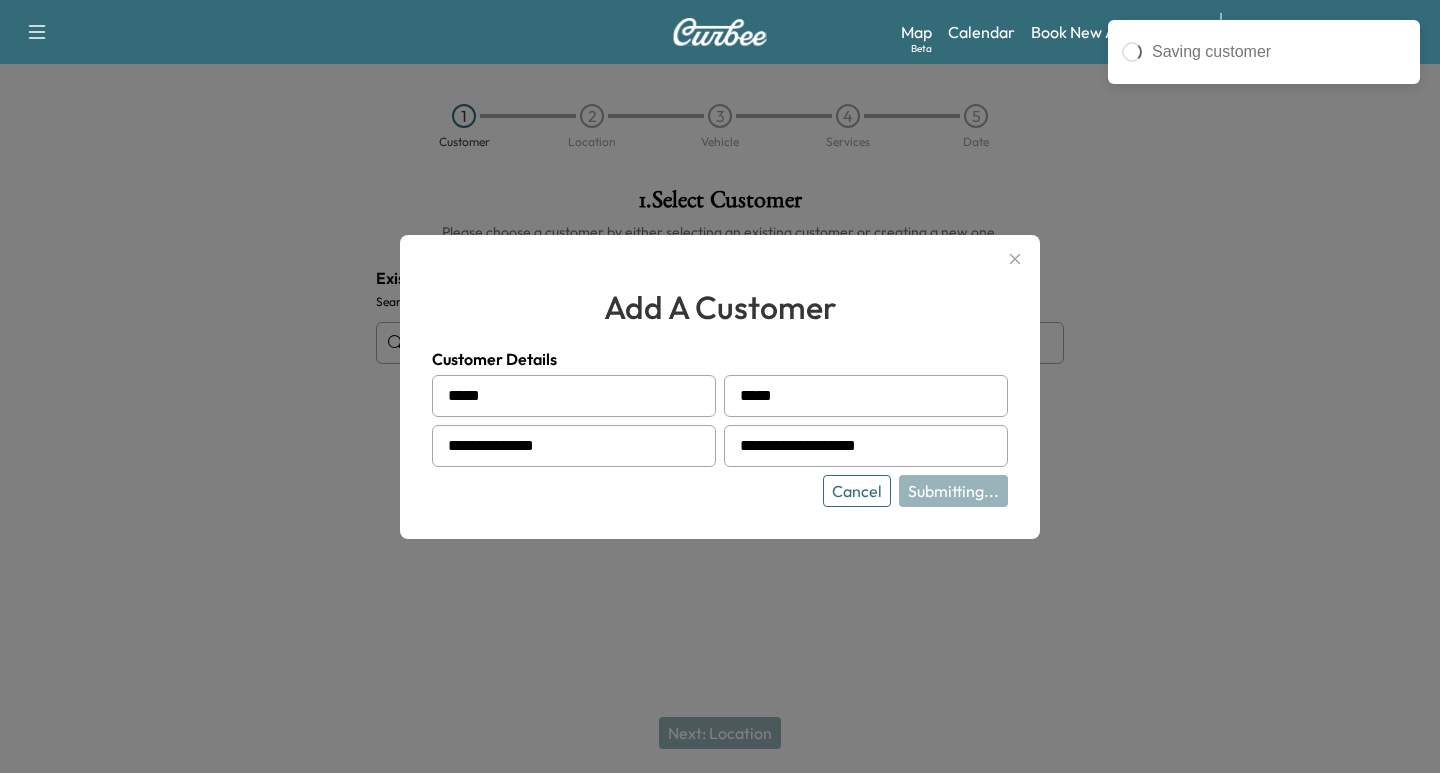 type on "**********" 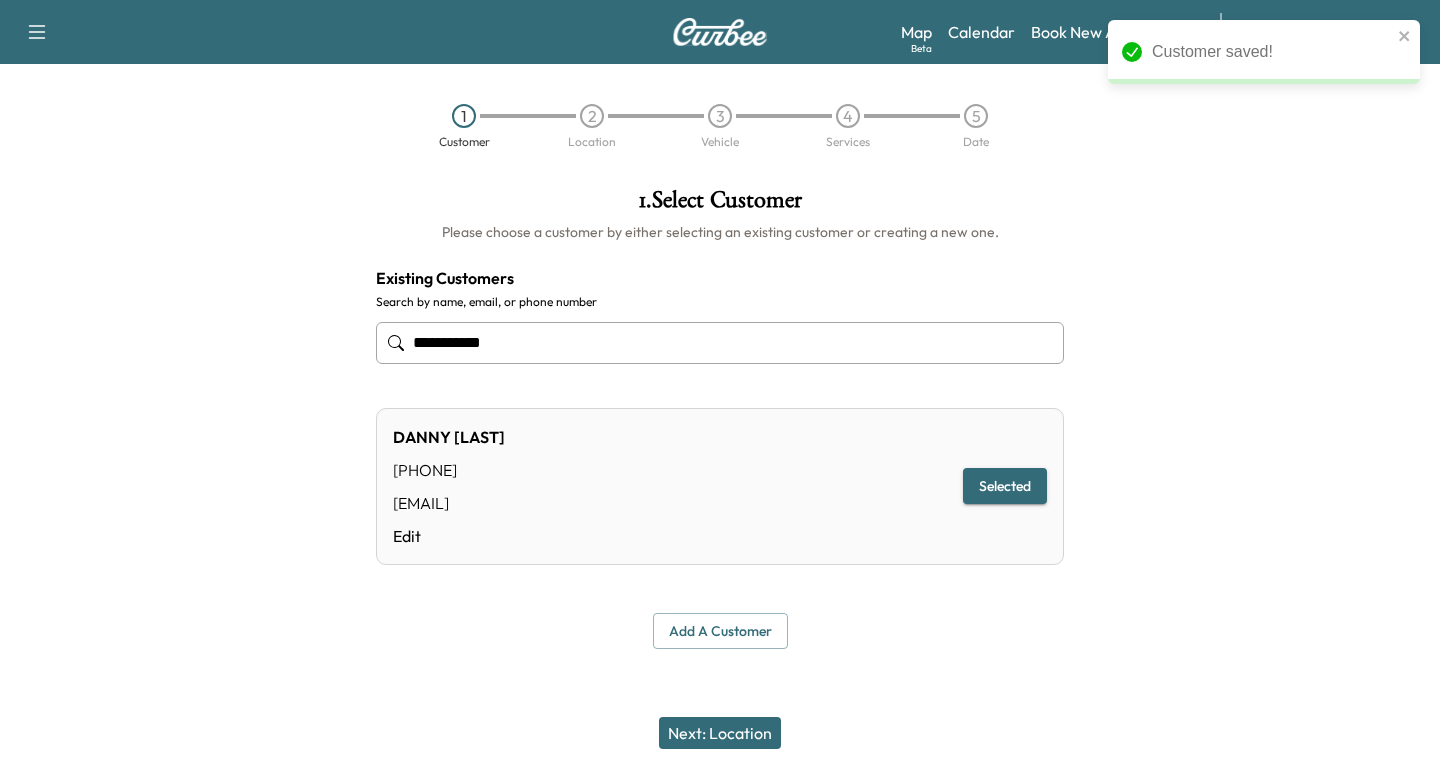 click on "Next: Location" at bounding box center (720, 733) 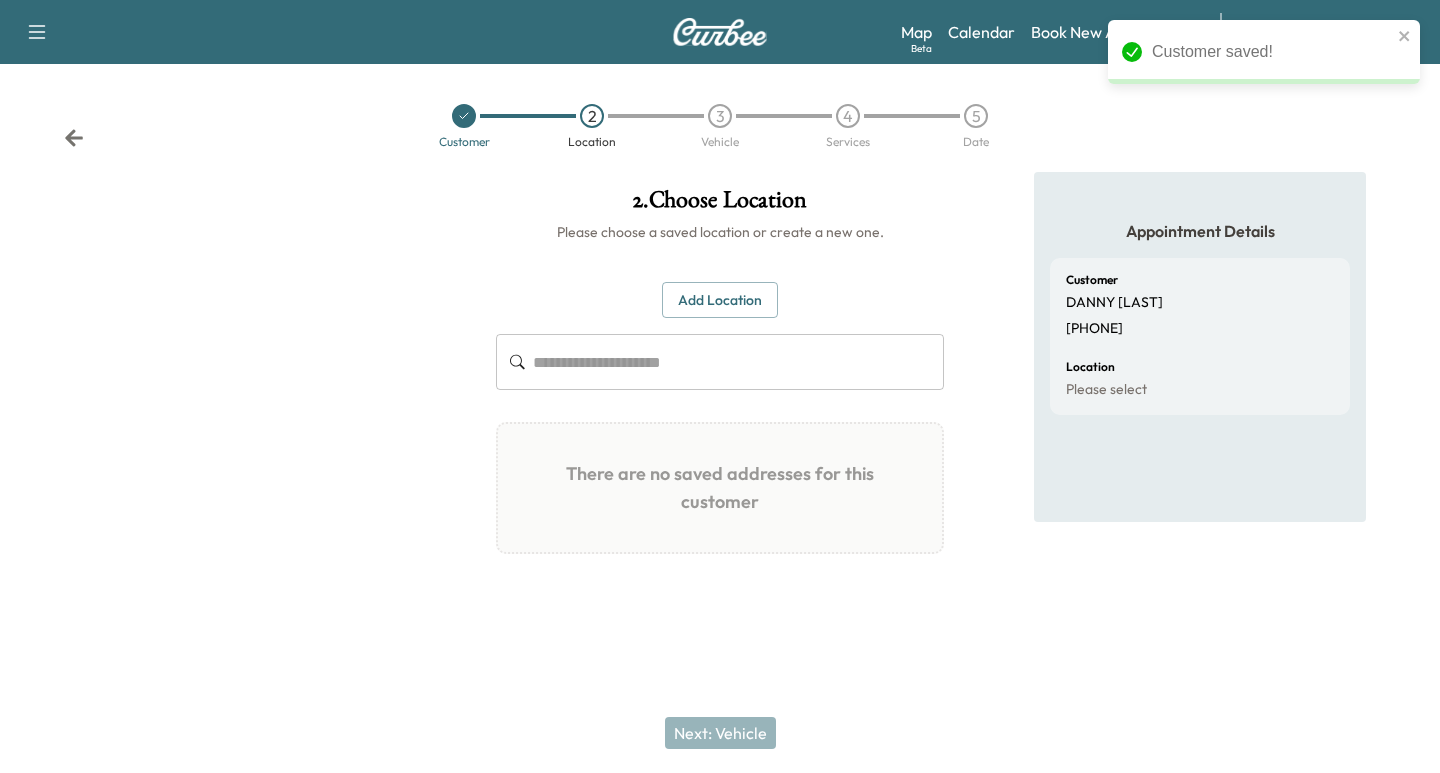 click on "Add Location" at bounding box center (720, 300) 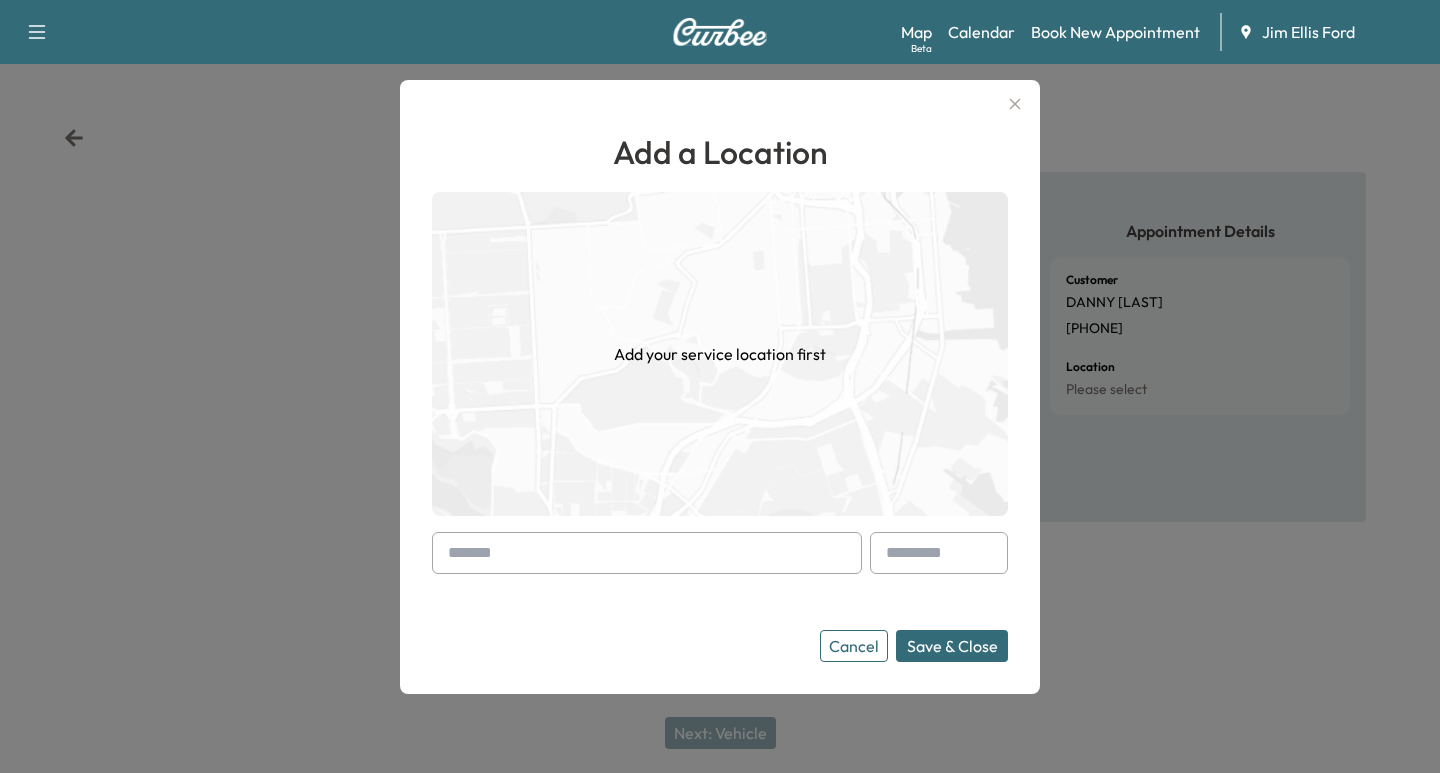 click at bounding box center (647, 553) 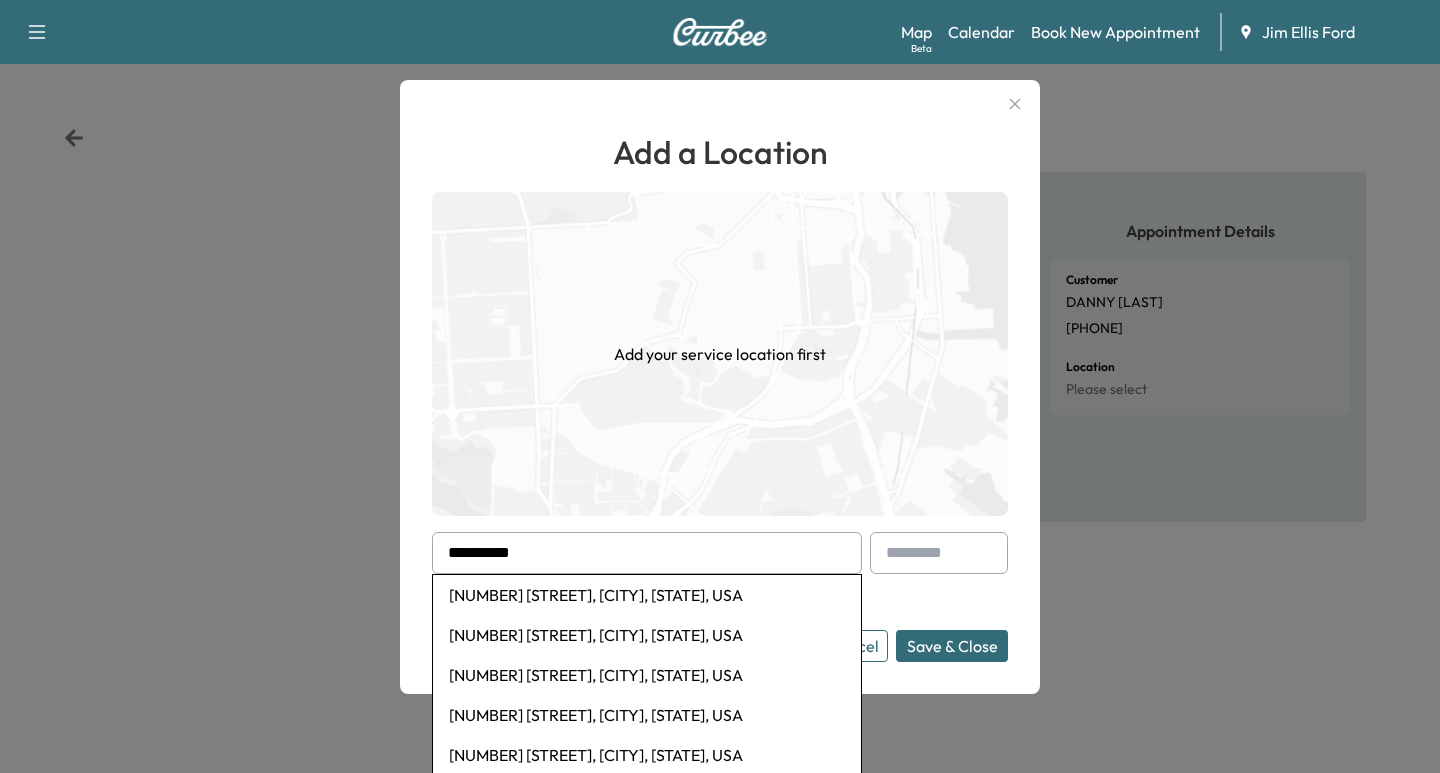 click on "[NUMBER] [STREET], [CITY], [STATE], USA" at bounding box center (647, 595) 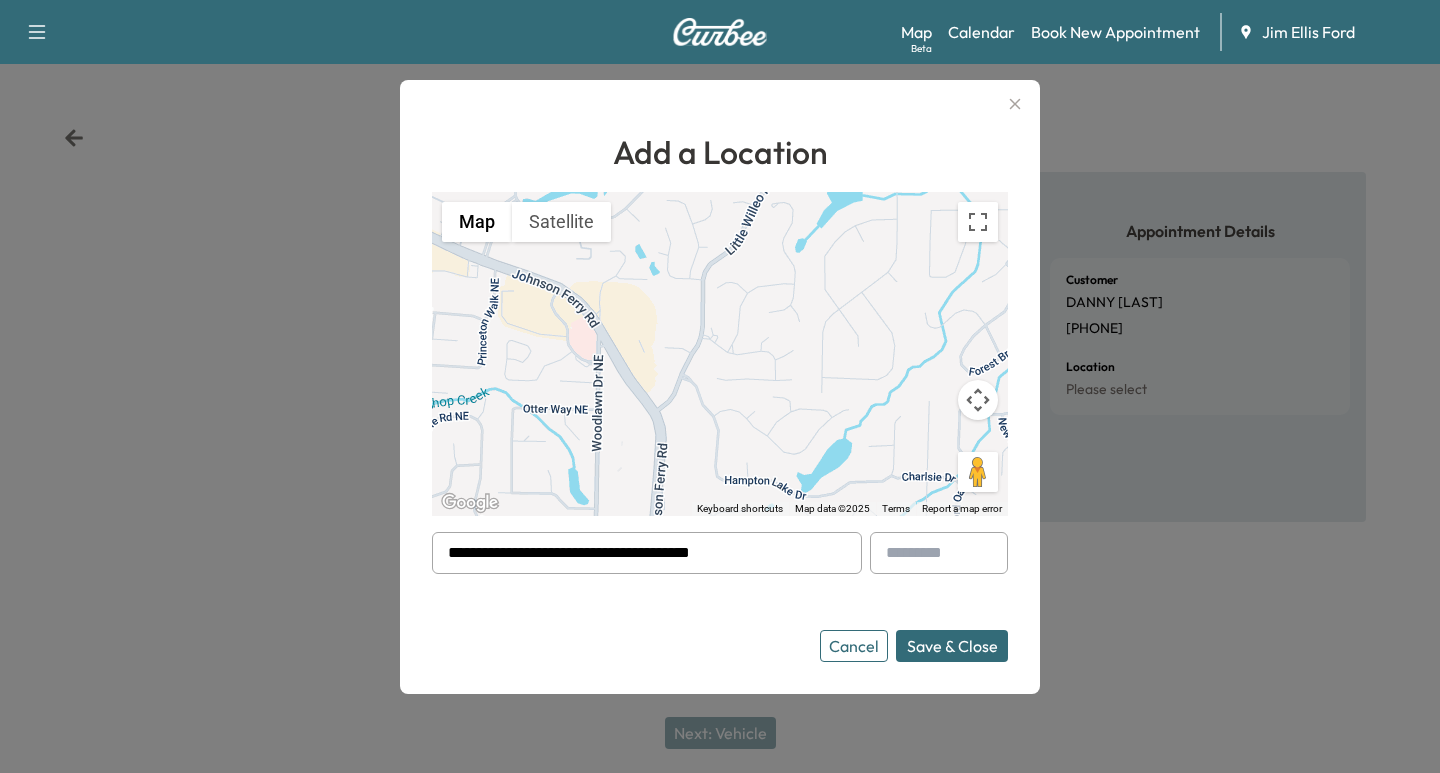 click on "Save & Close" at bounding box center (952, 646) 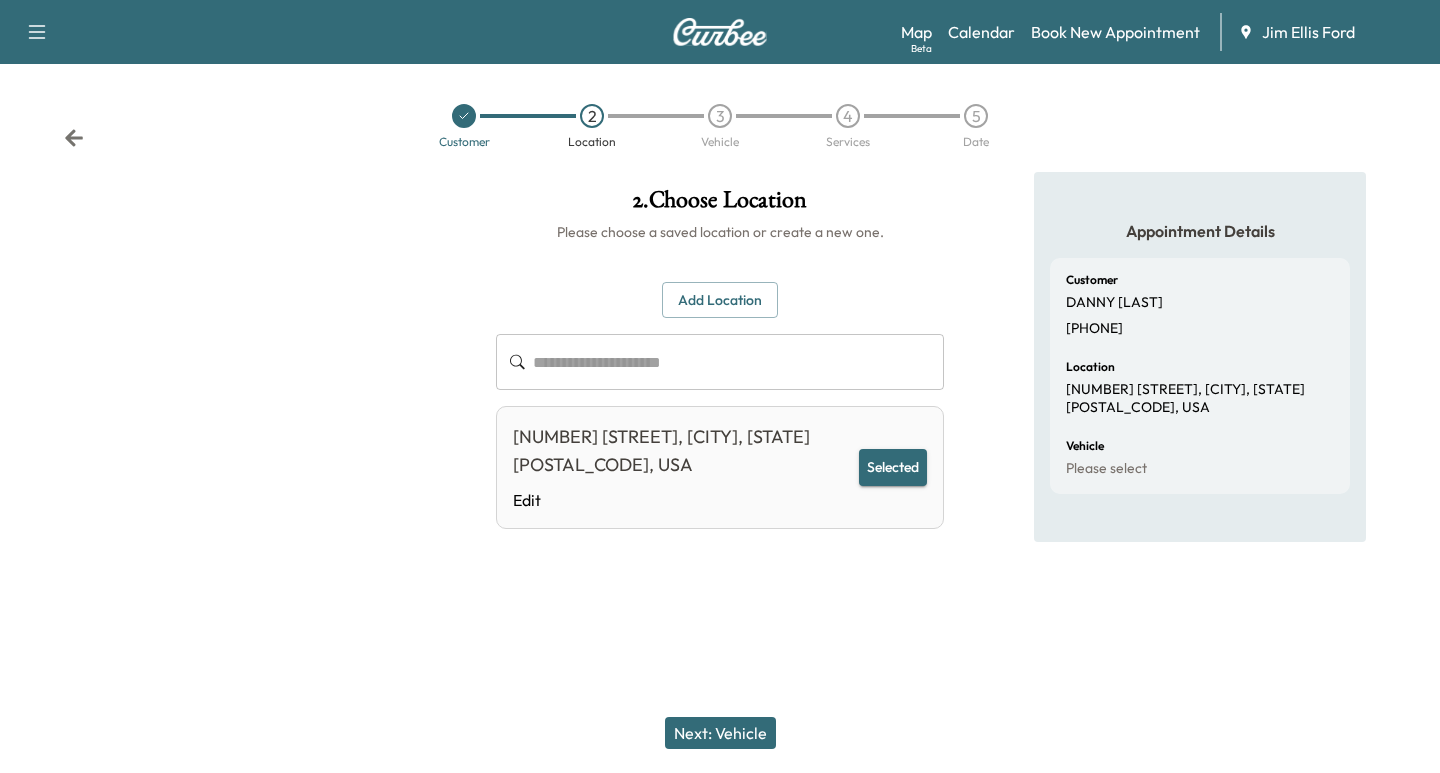 drag, startPoint x: 730, startPoint y: 729, endPoint x: 737, endPoint y: 718, distance: 13.038404 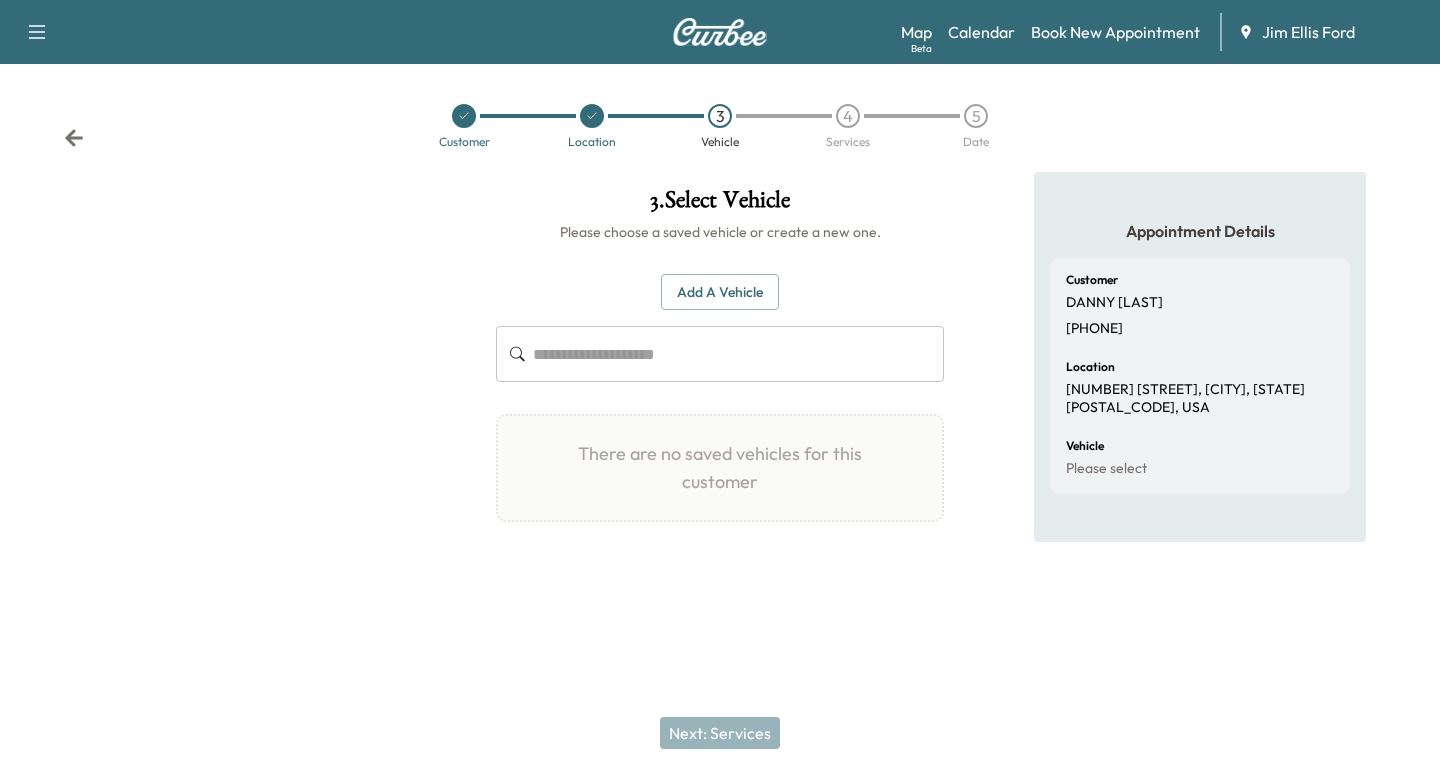click on "Add a Vehicle" at bounding box center [720, 292] 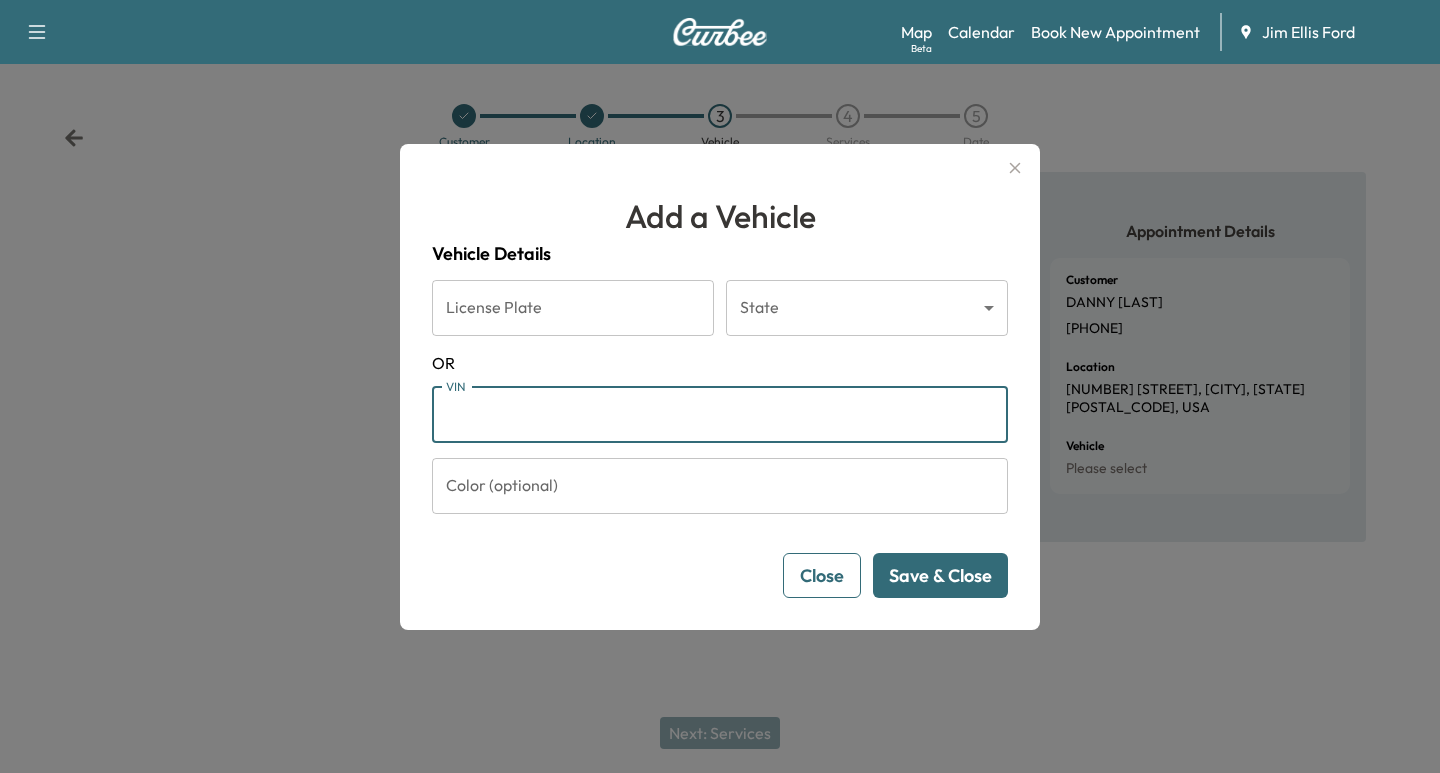 paste on "**********" 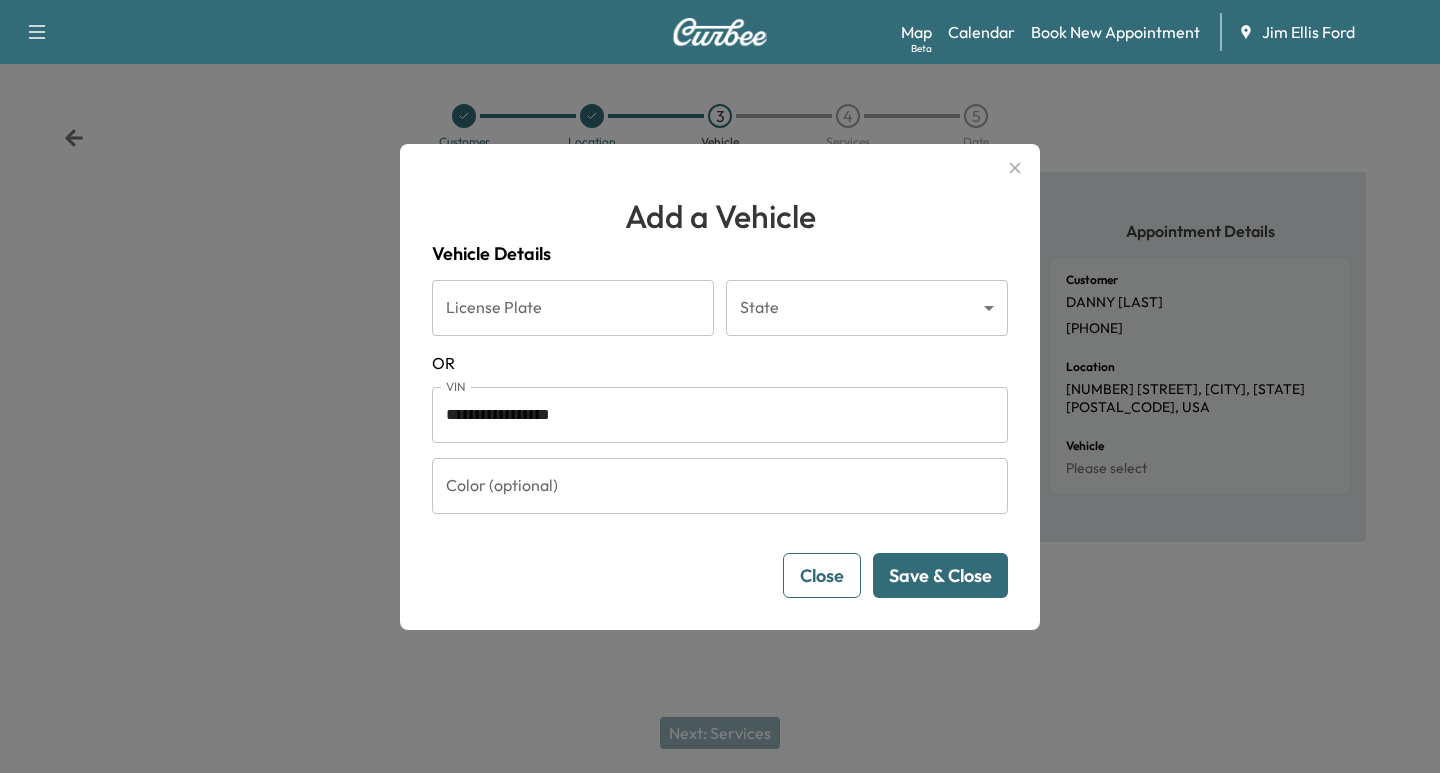 click on "Save & Close" at bounding box center (940, 575) 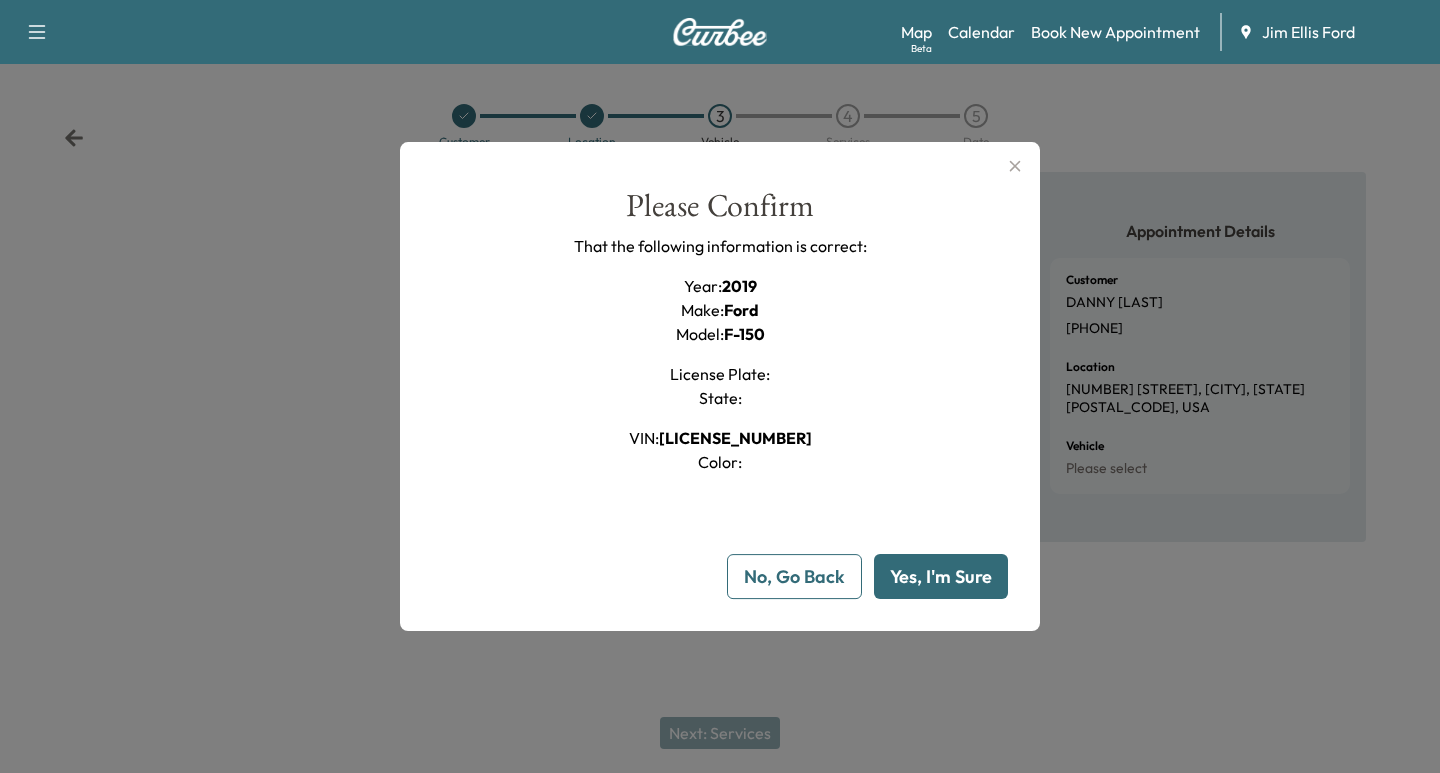 click on "Yes, I'm Sure" at bounding box center (941, 576) 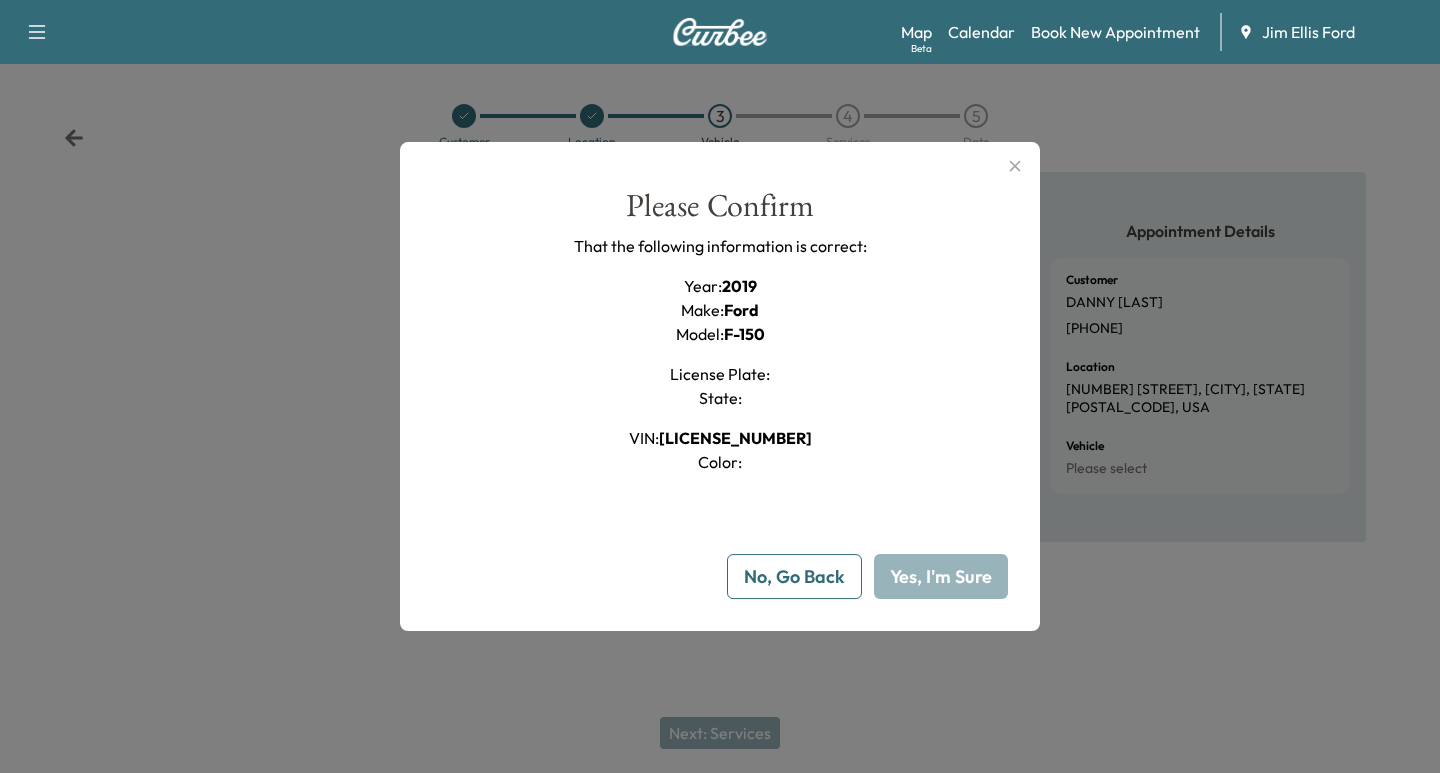 type 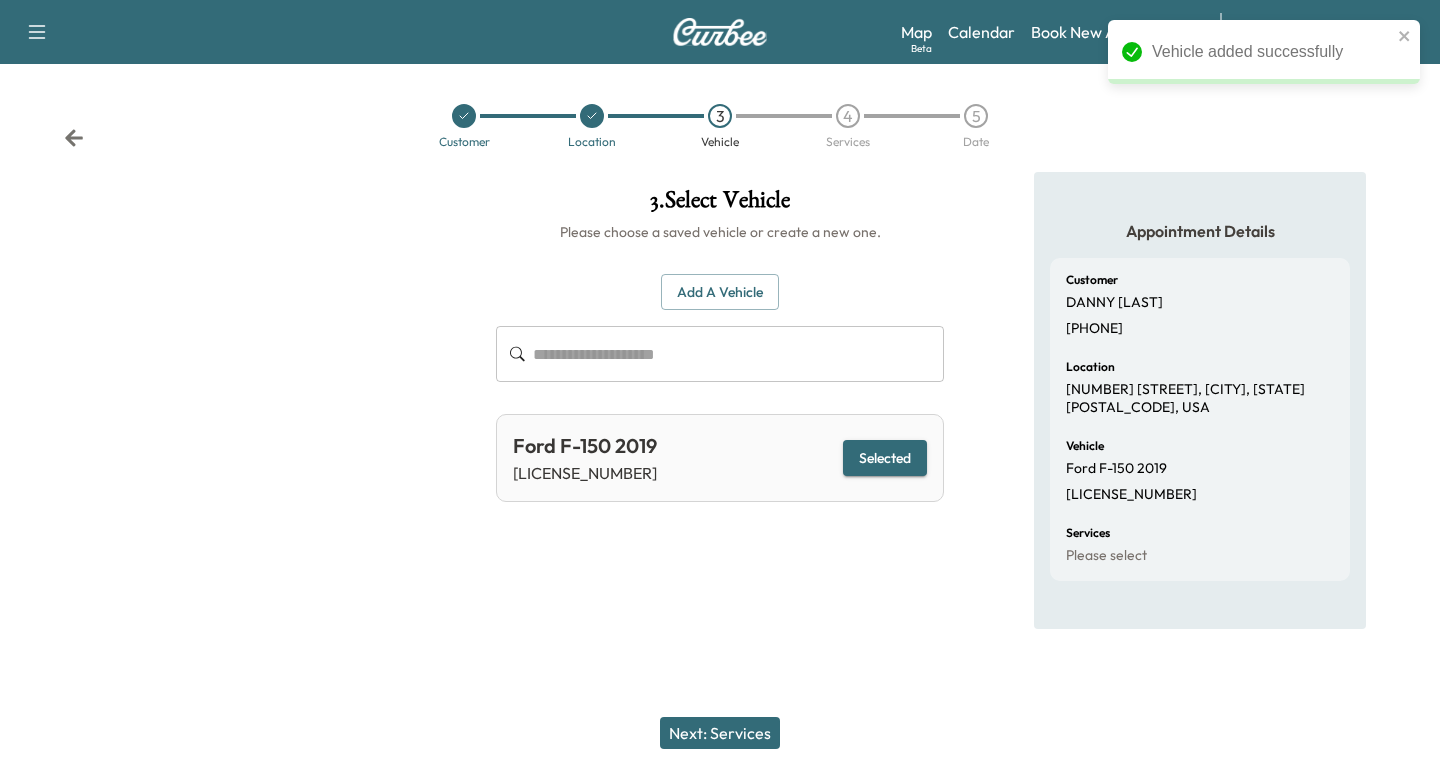 click on "Next: Services" at bounding box center (720, 733) 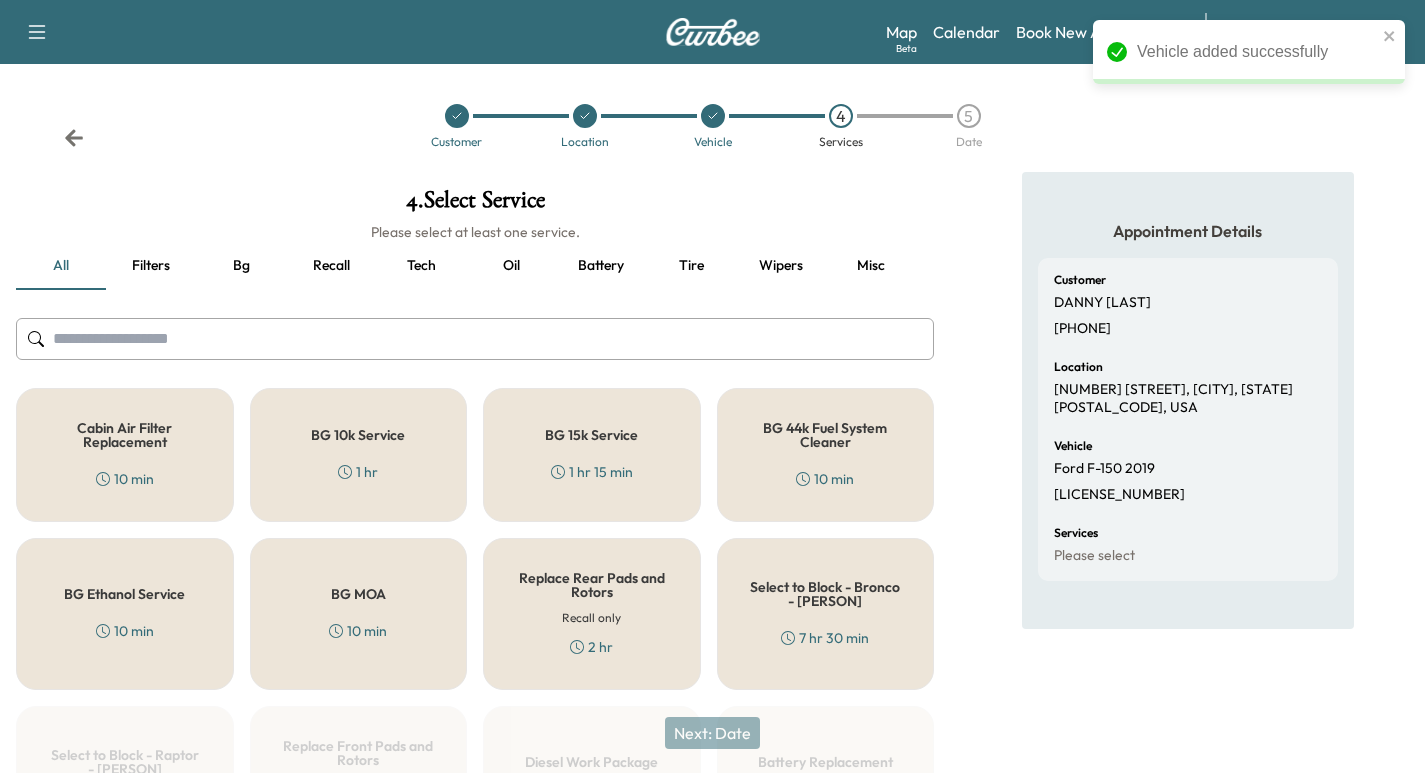 click on "Oil" at bounding box center (511, 266) 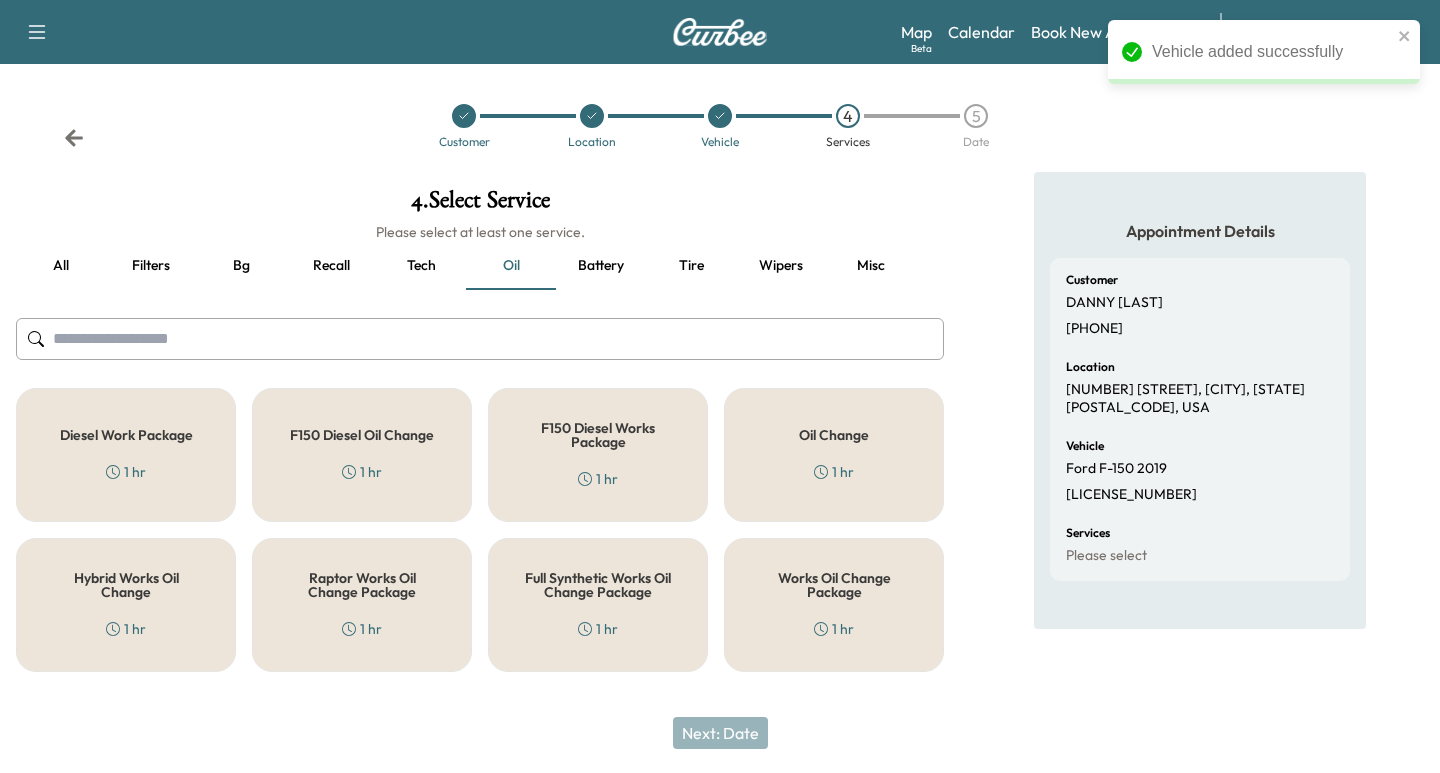 click on "Works Oil Change Package" at bounding box center (834, 585) 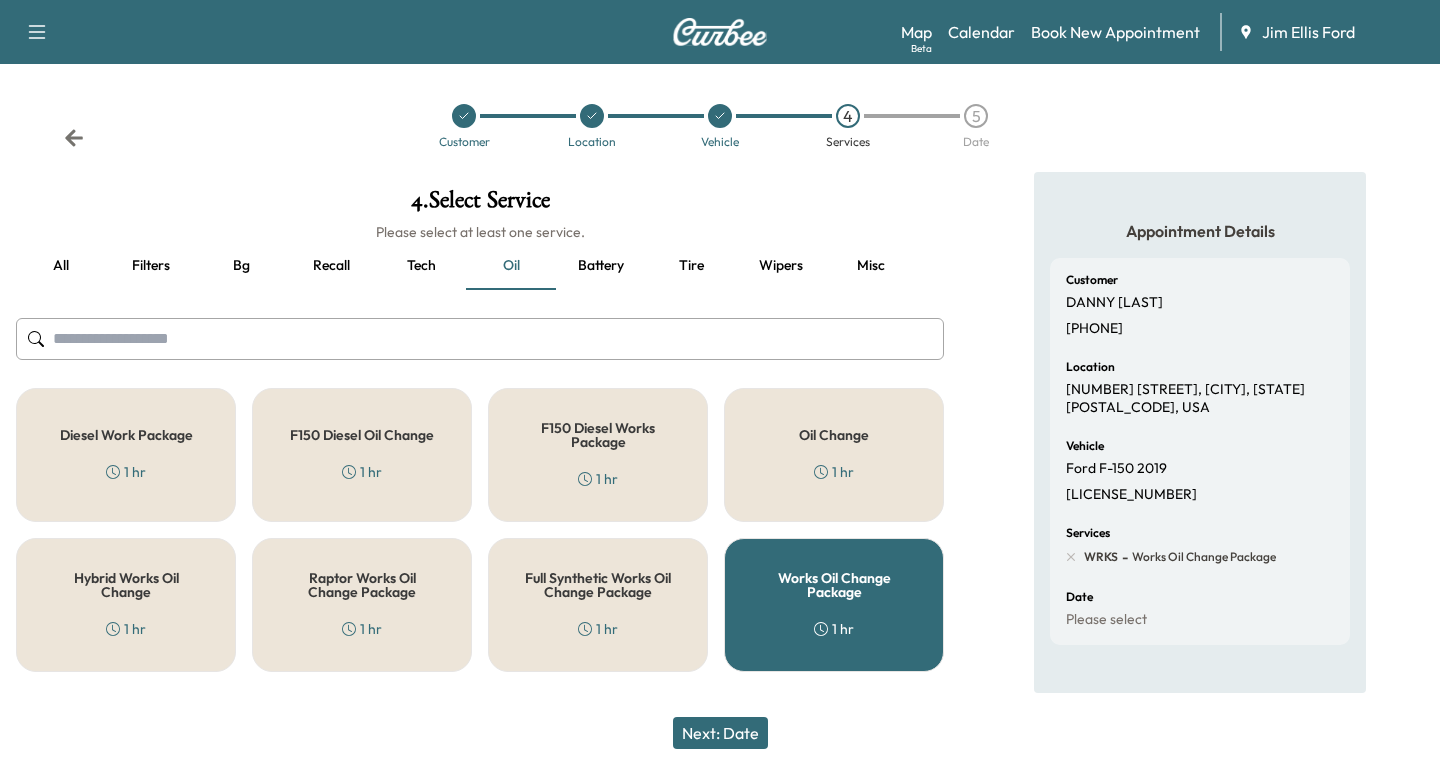 click on "Next: Date" at bounding box center (720, 733) 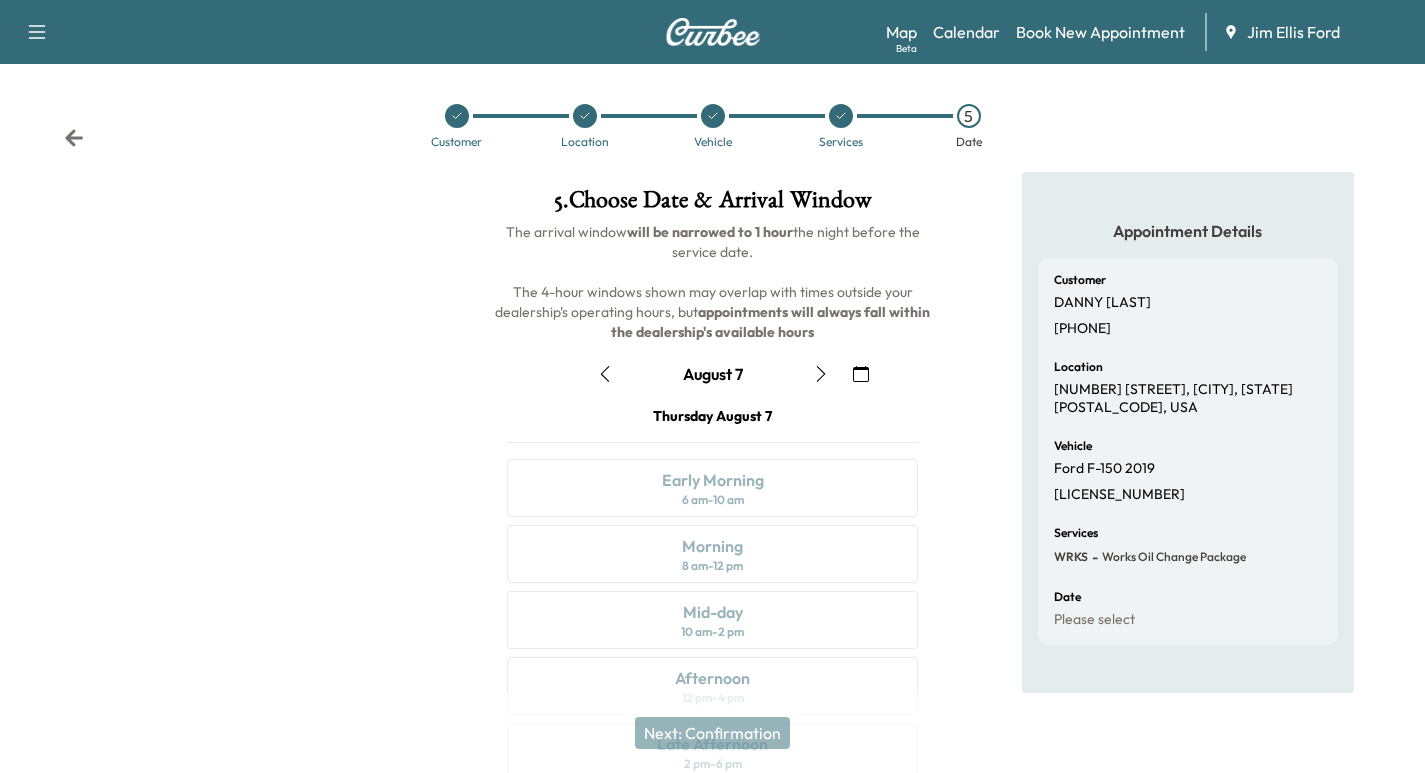 click 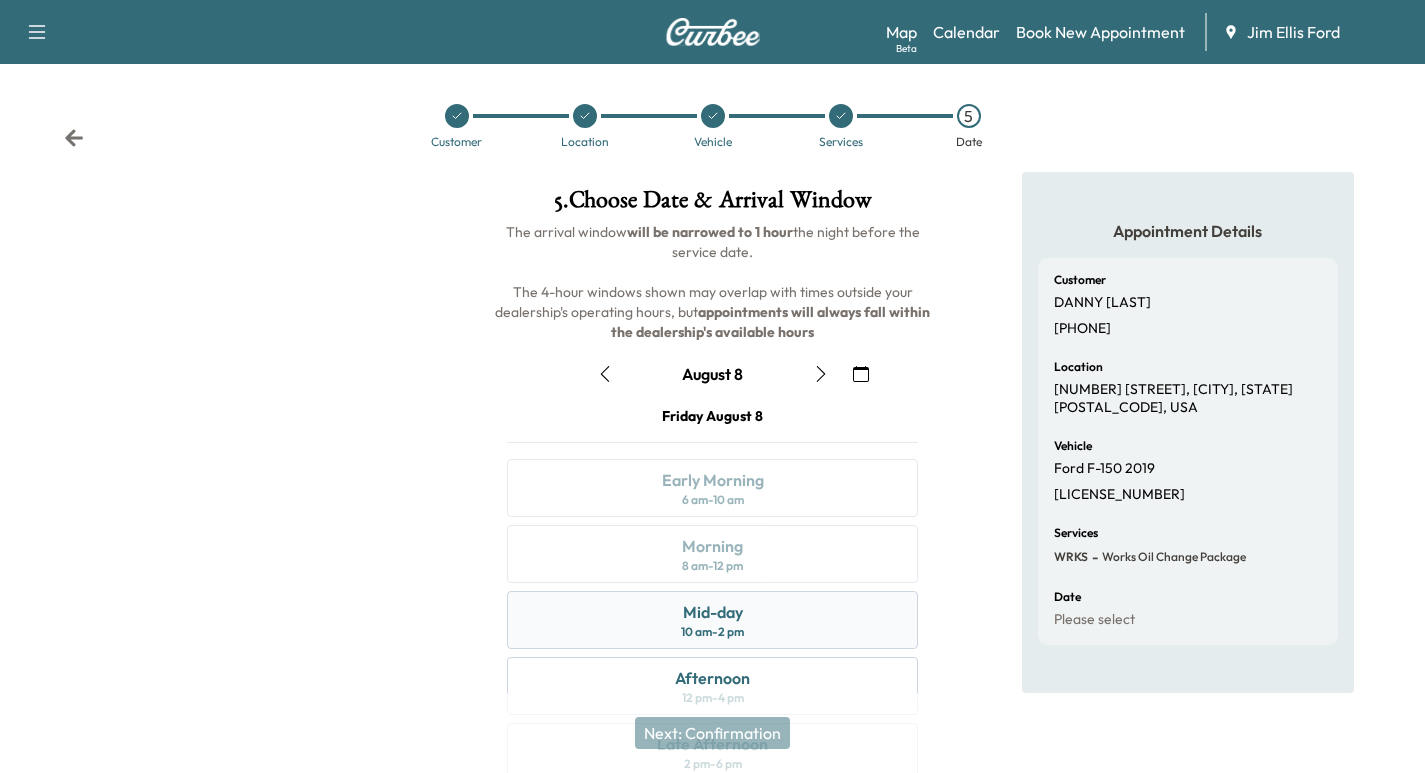 click on "Mid-day 10 am  -  2 pm" at bounding box center [712, 620] 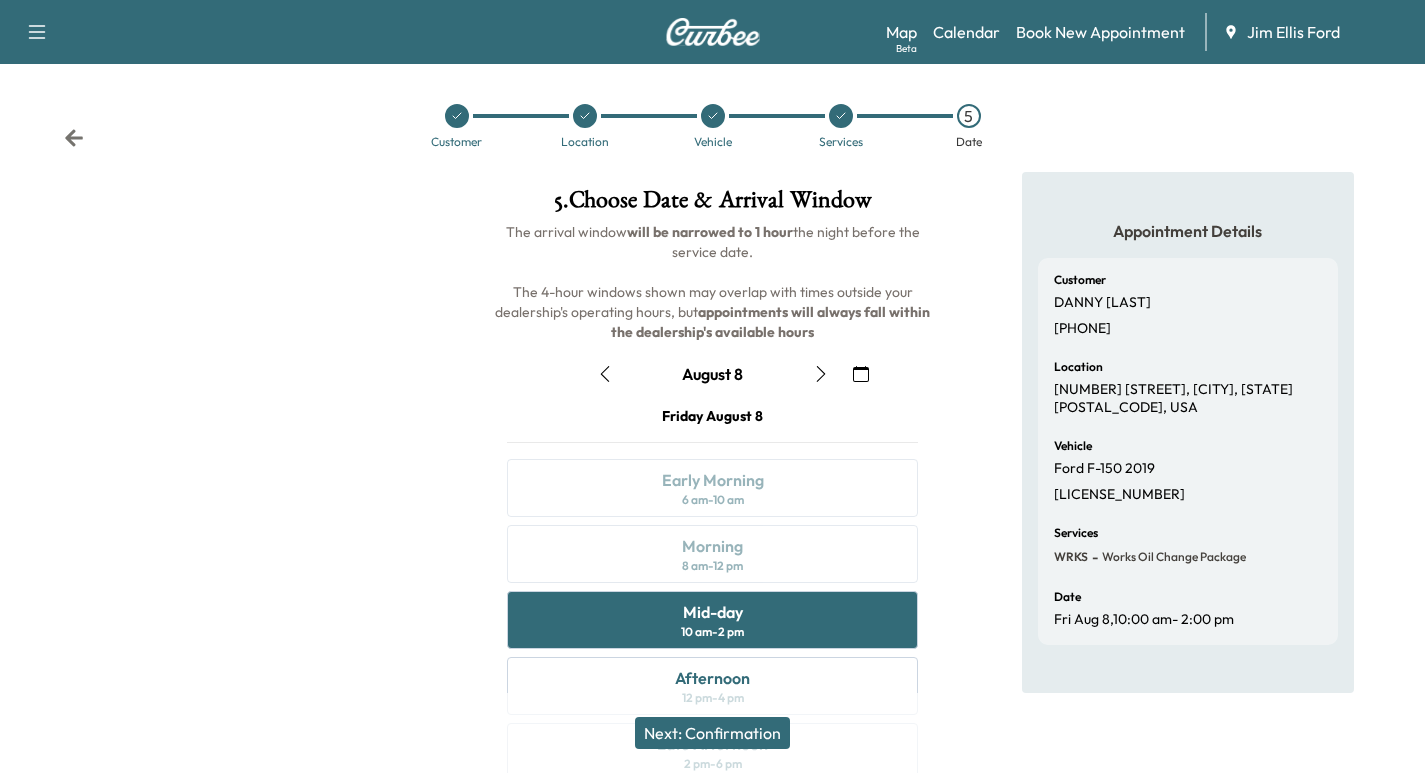 click on "Next: Confirmation" at bounding box center [712, 733] 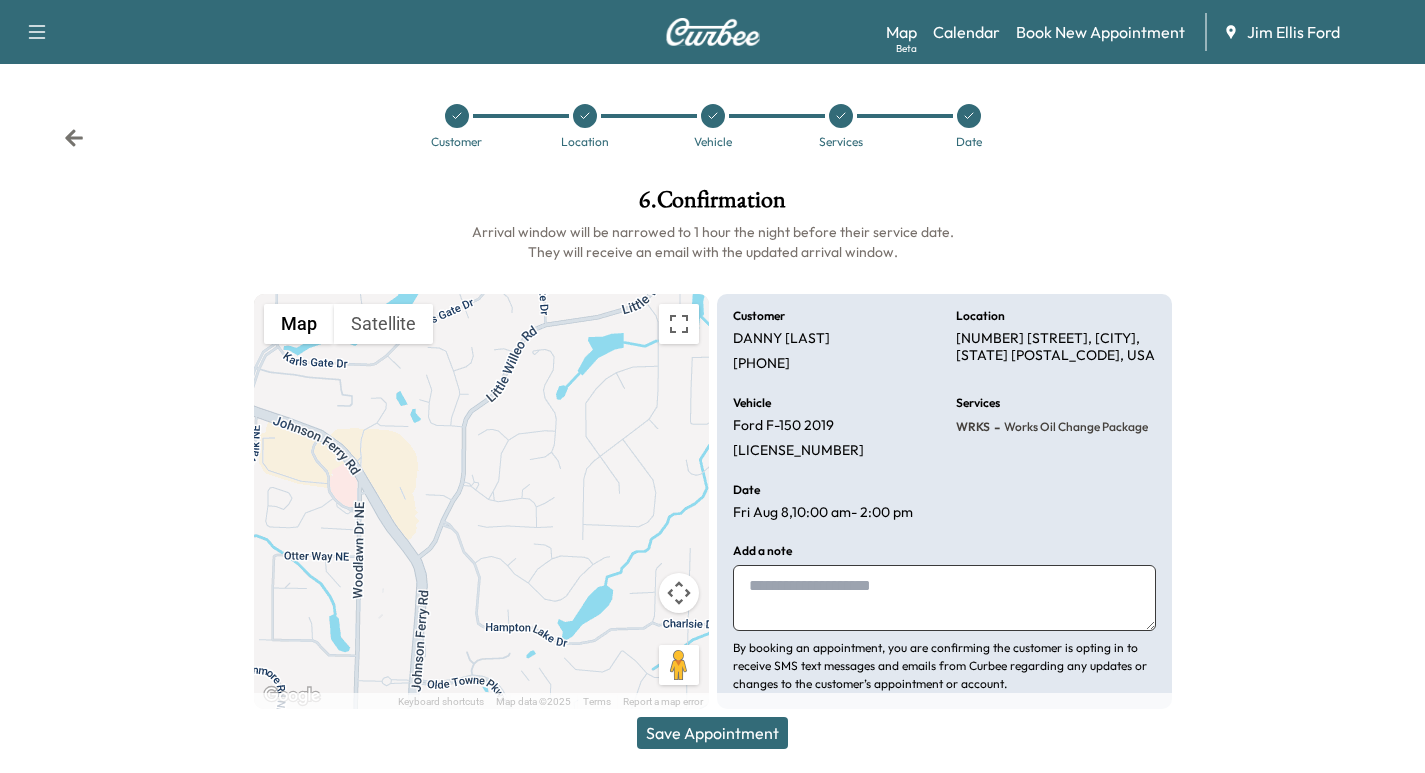 click at bounding box center [944, 598] 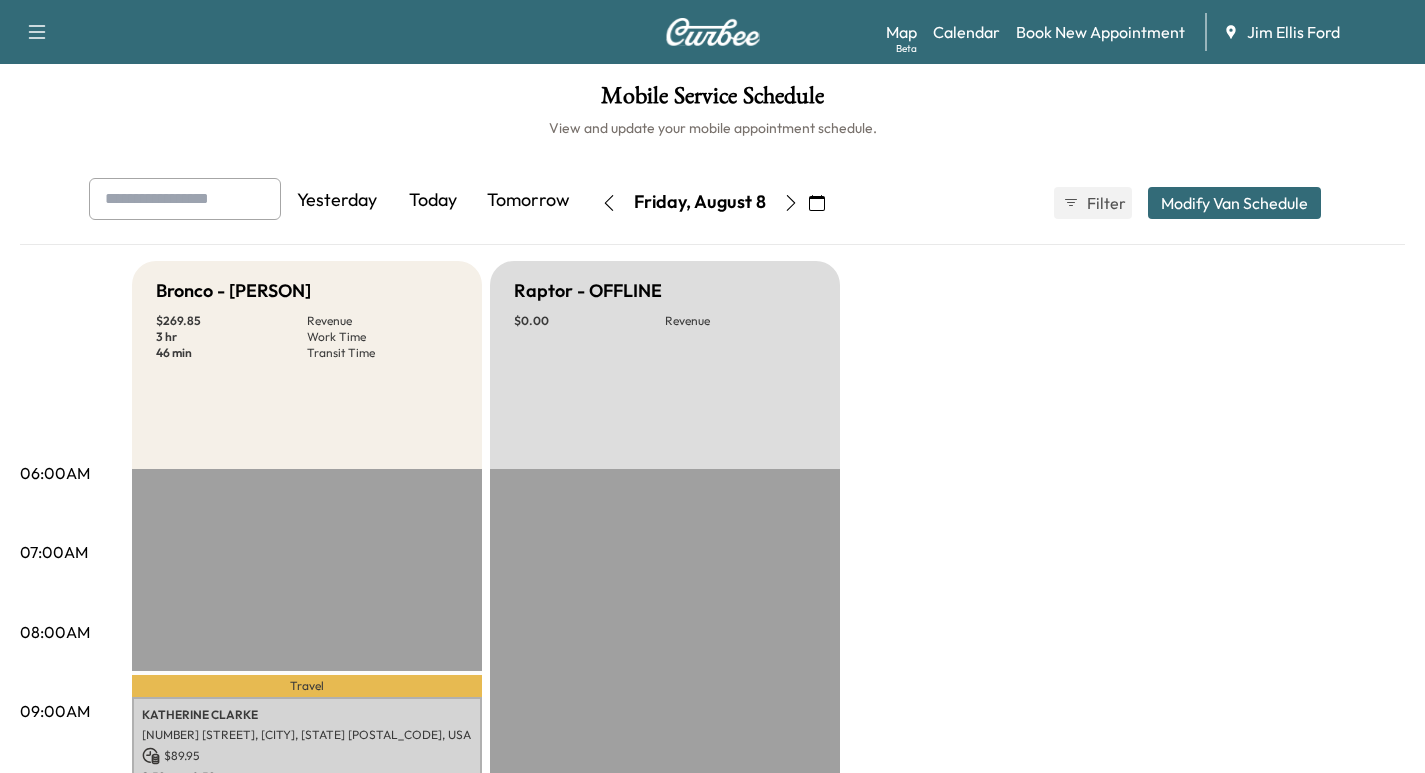 click 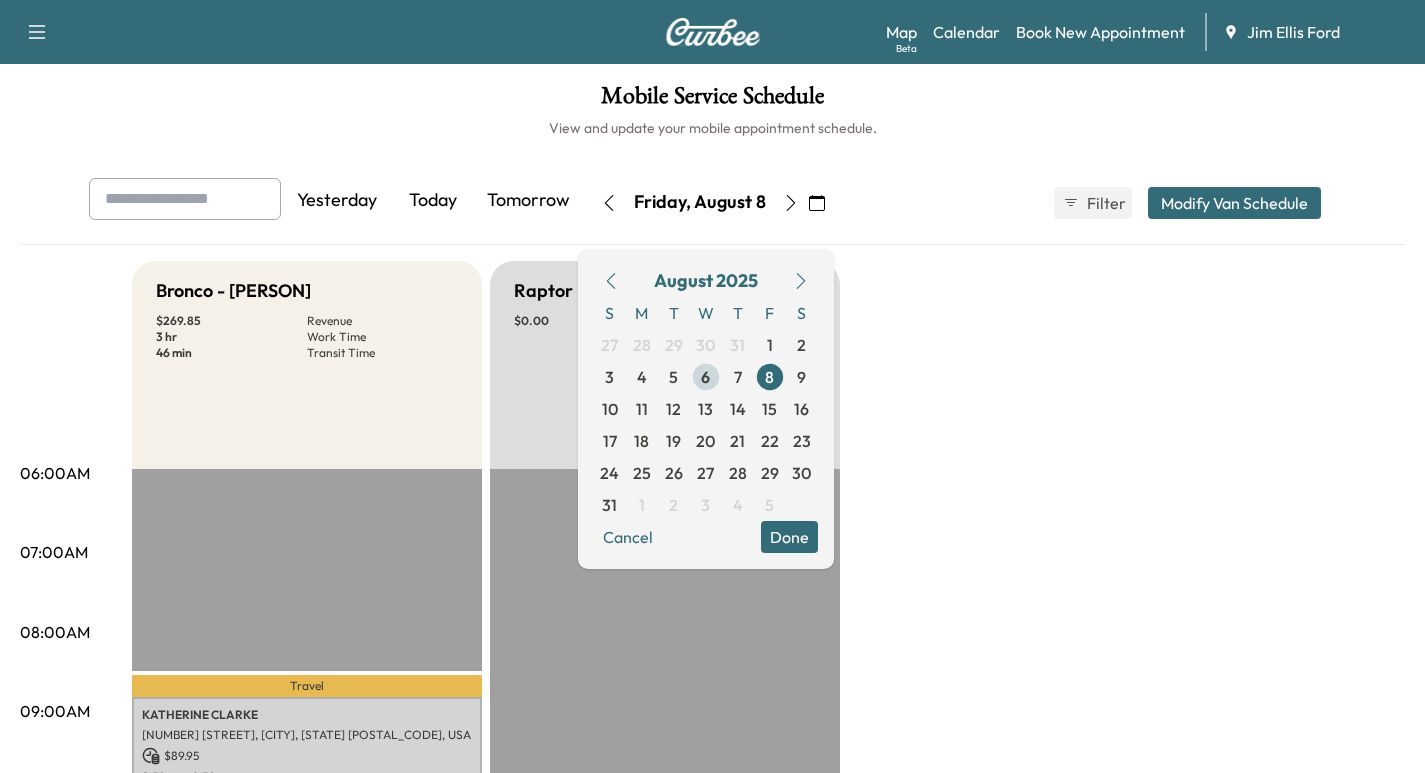 click on "6" at bounding box center (705, 377) 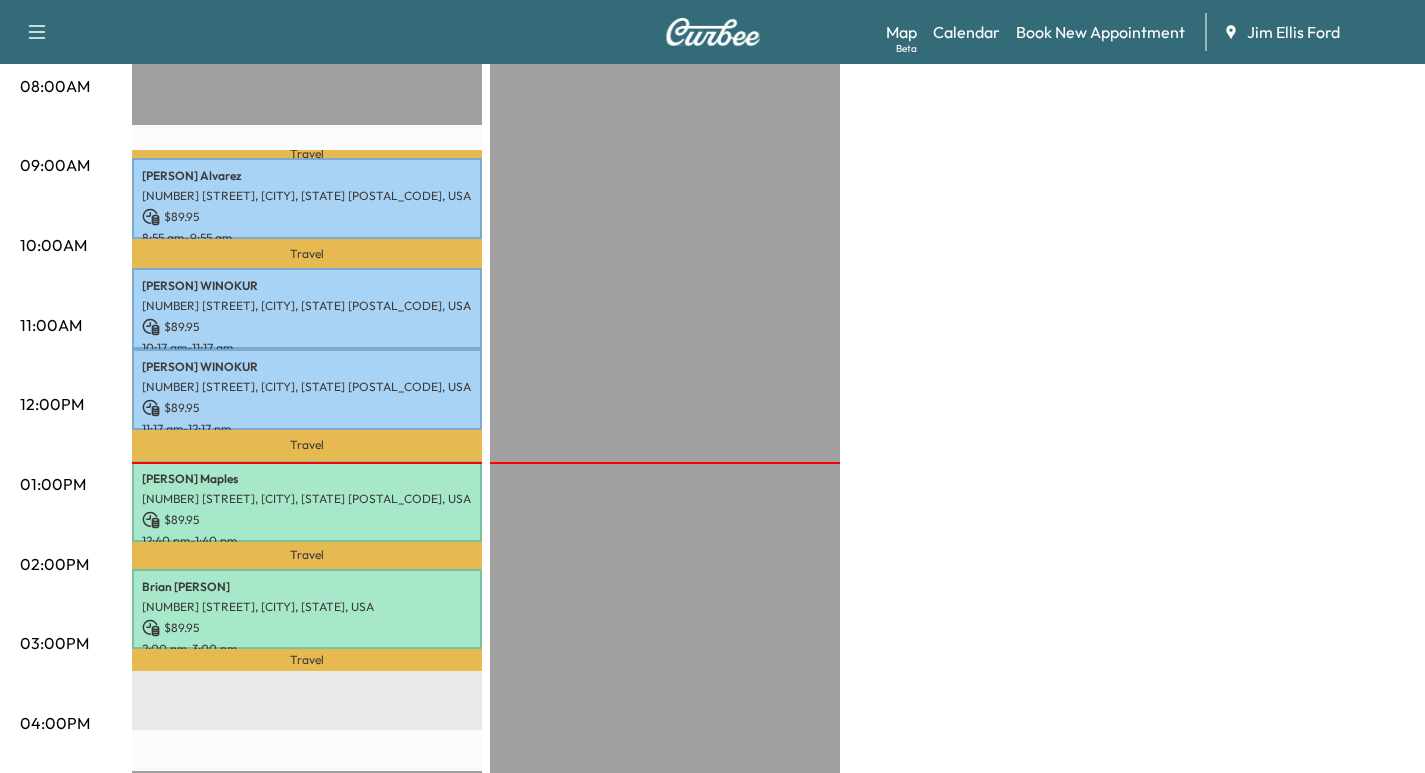 scroll, scrollTop: 549, scrollLeft: 0, axis: vertical 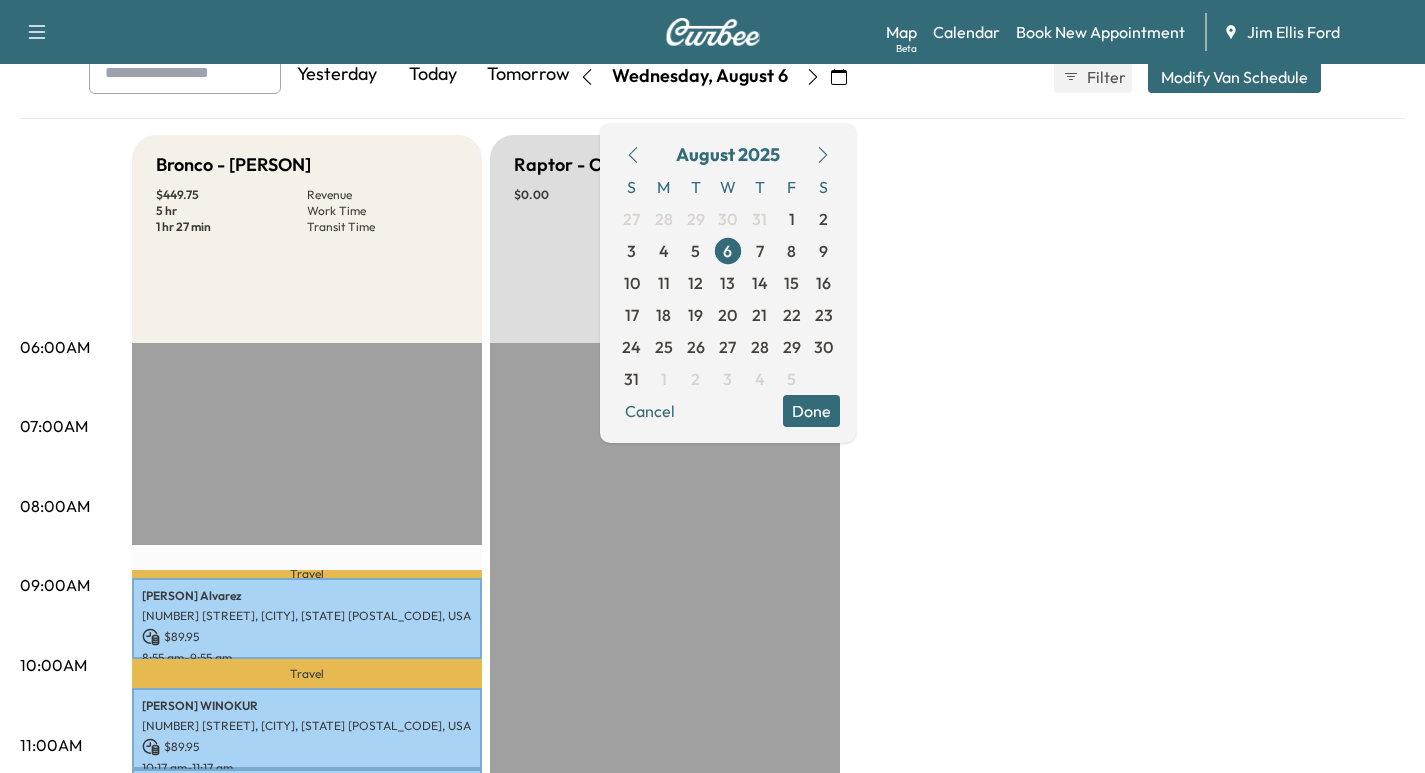 click on "5" at bounding box center (695, 251) 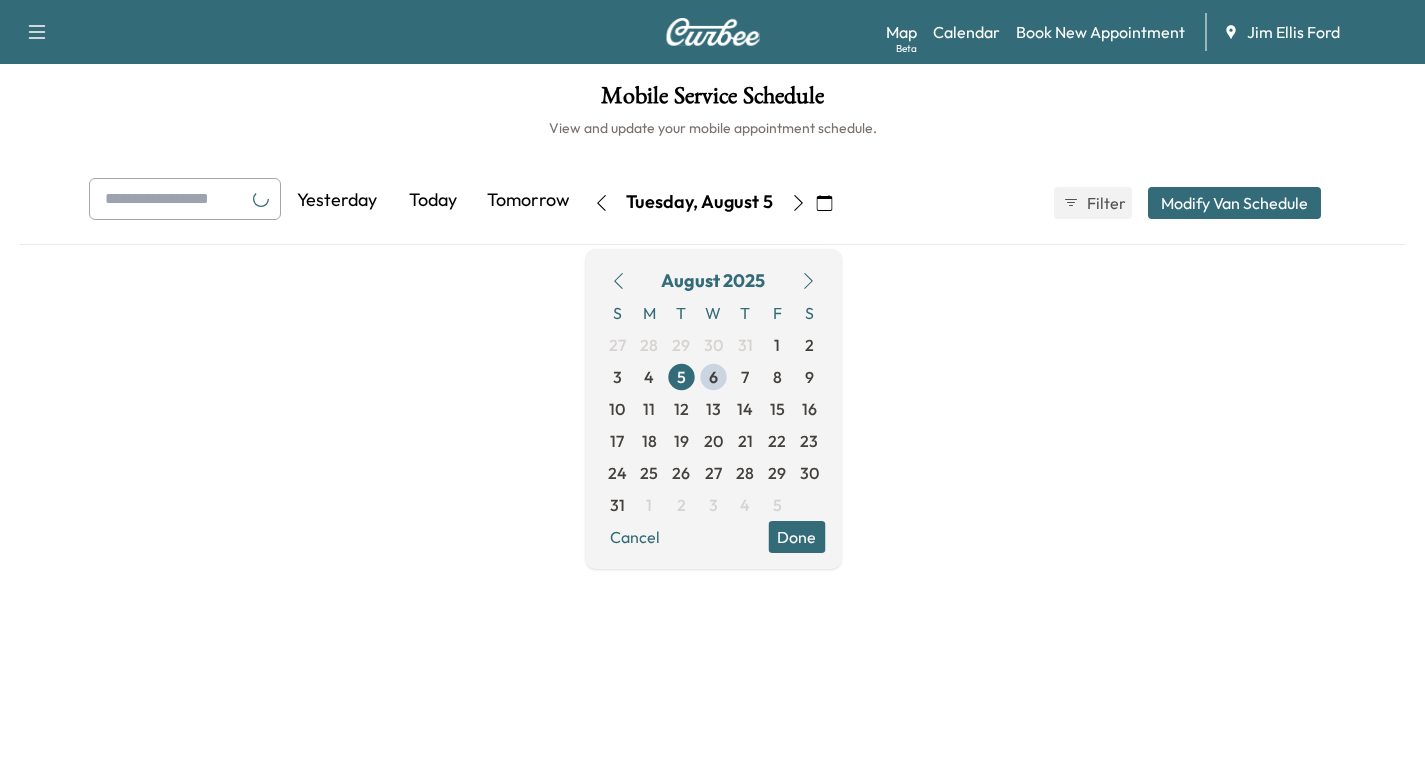 scroll, scrollTop: 0, scrollLeft: 0, axis: both 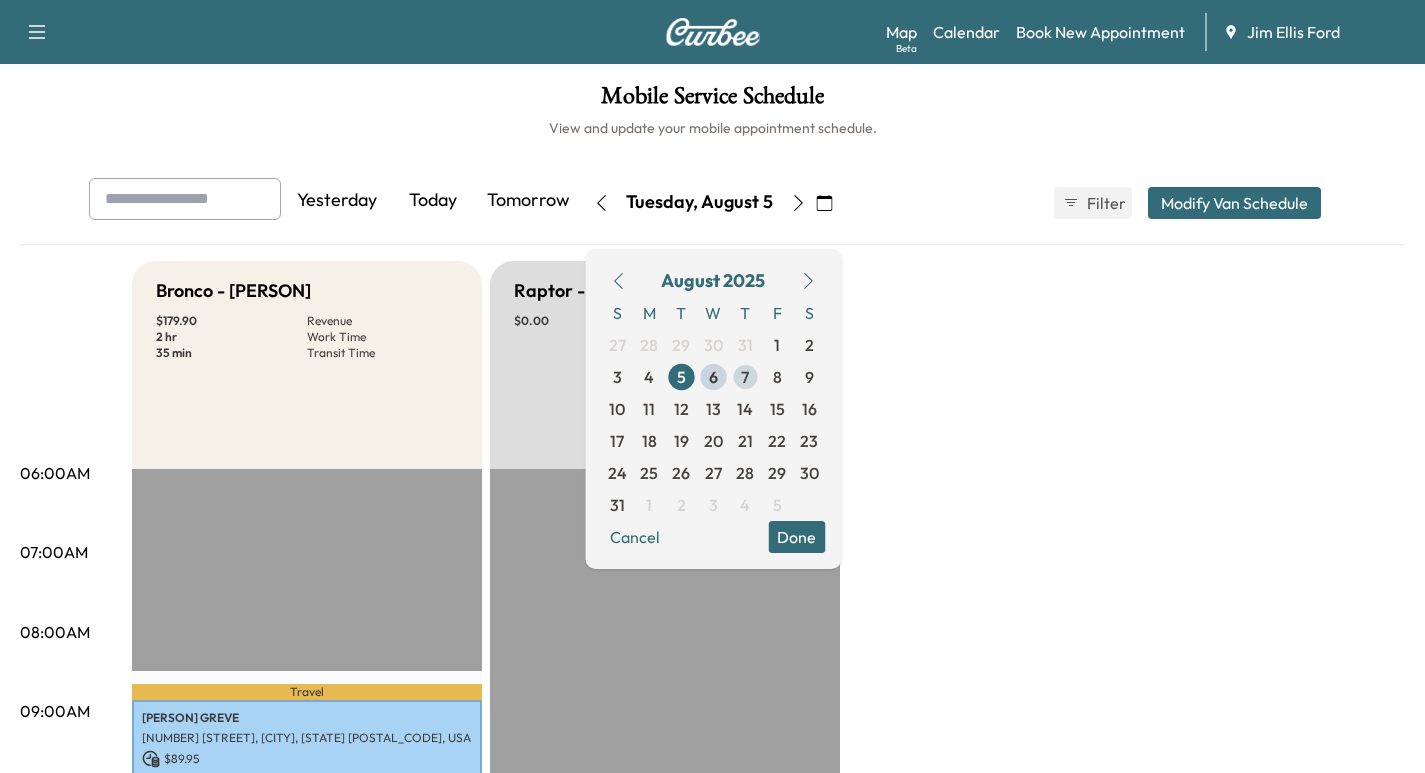 click on "7" at bounding box center [745, 377] 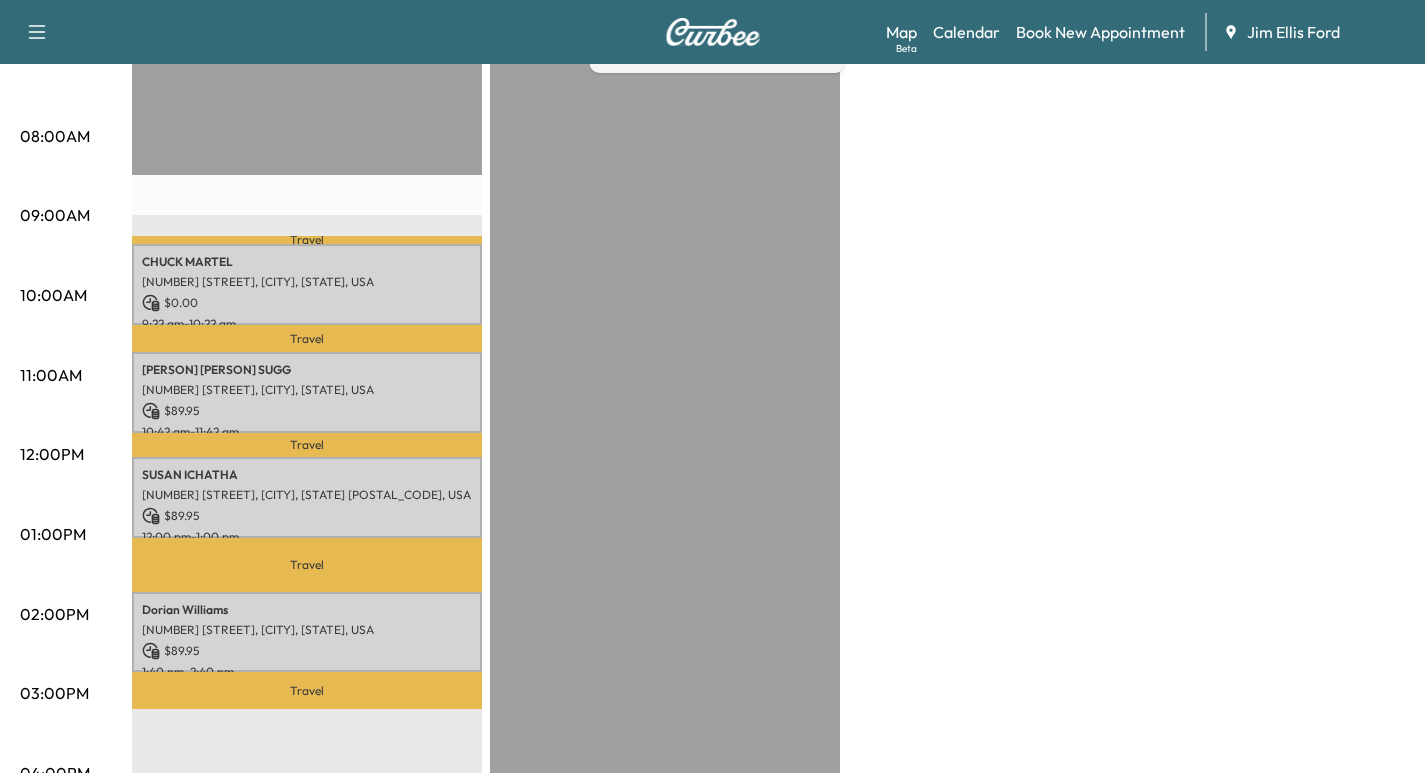 scroll, scrollTop: 498, scrollLeft: 0, axis: vertical 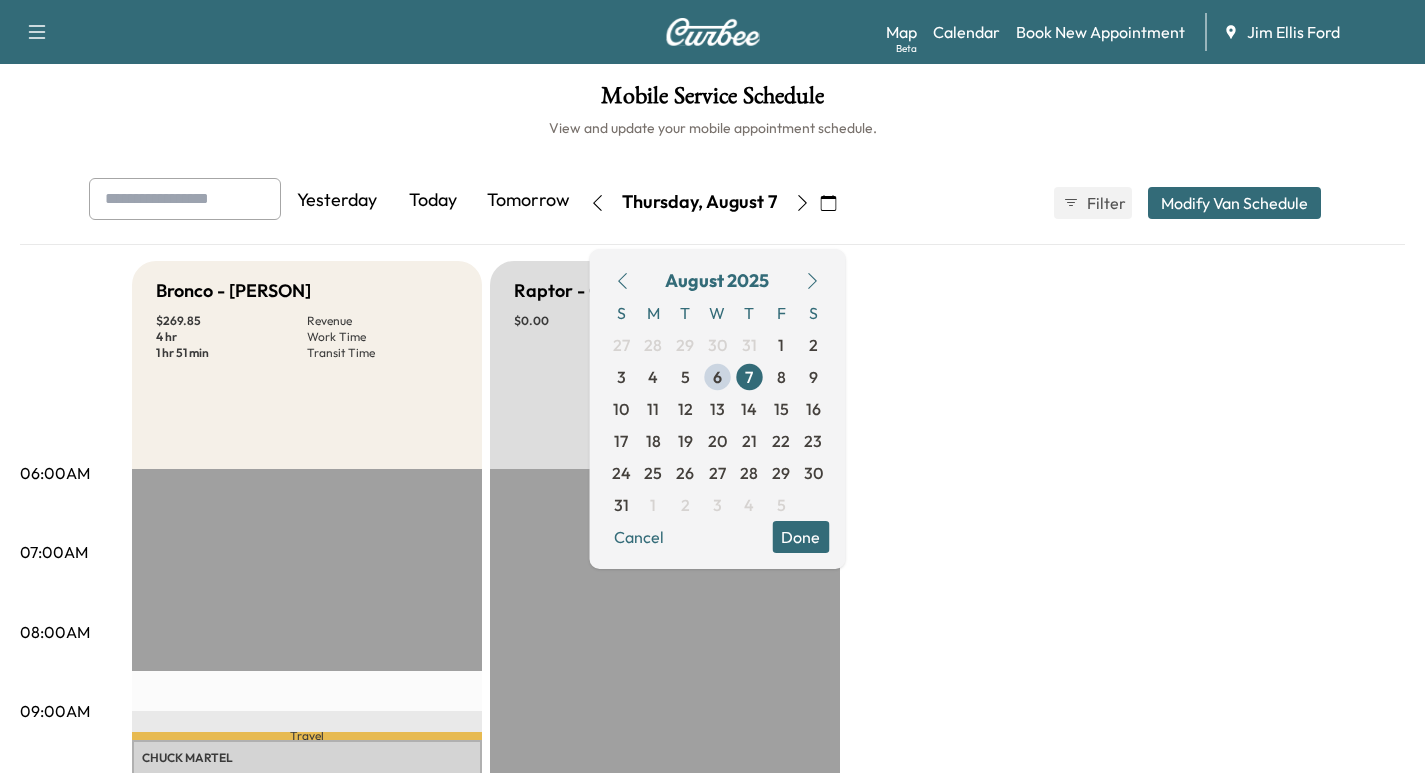 click 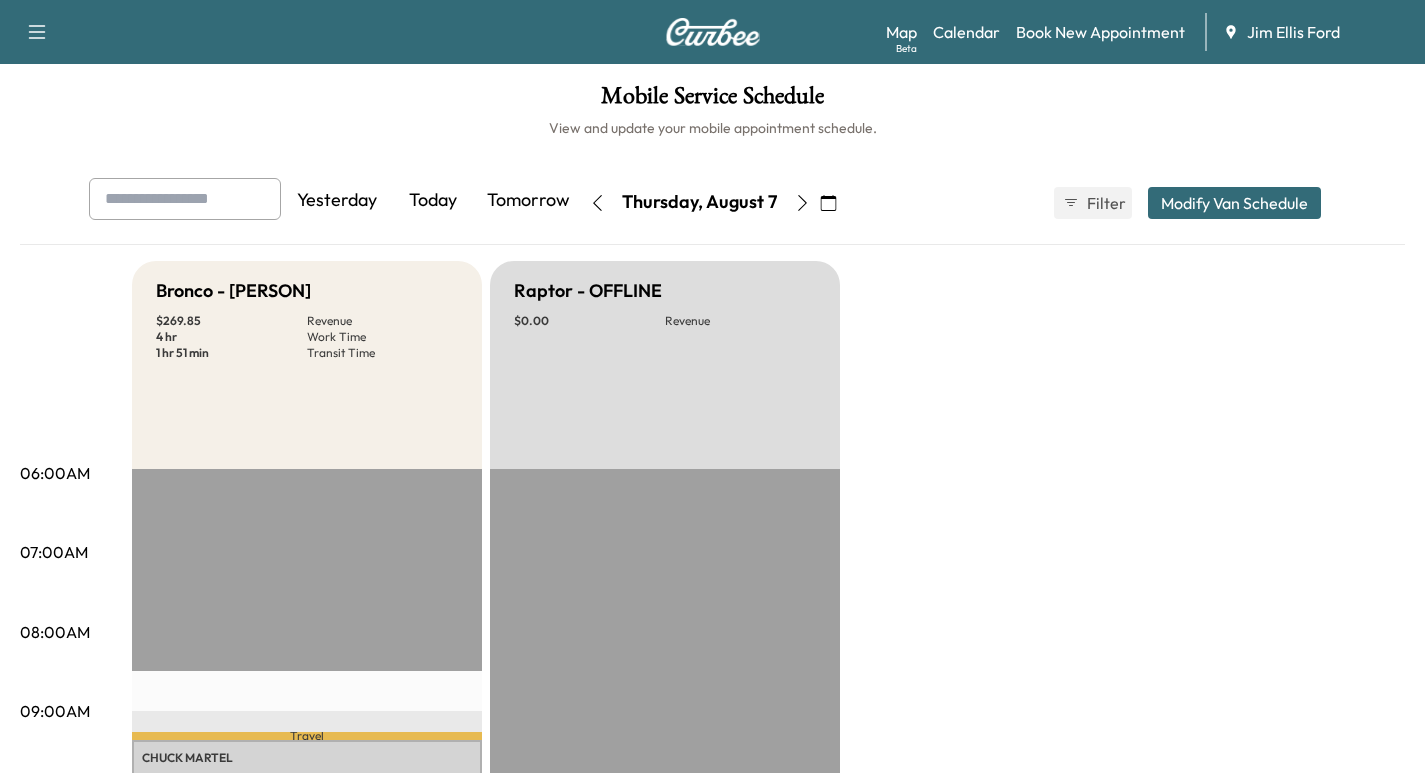 click on "Yesterday Today Tomorrow Thursday, August 7 August 2025 S M T W T F S   27   28   29   30   31   1   2   3   4   5   6   7   8   9   10   11   12   13   14   15   16   17   18   19   20   21   22   23   24   25   26   27   28   29   30   31   1   2   3   4   5 Cancel Done Filter Modify Van Schedule Modify Van Schedule Van Schedule for  Thursday, August 07, 2025 *  Schedule modified Shift Start Shift End Raptor - OFFLINE - Start - Start Inactive Bronco - [PERSON] 8:30 AM *** Start 4:30 PM **** Start Inactive Cancel Save & Close" at bounding box center (713, 203) 